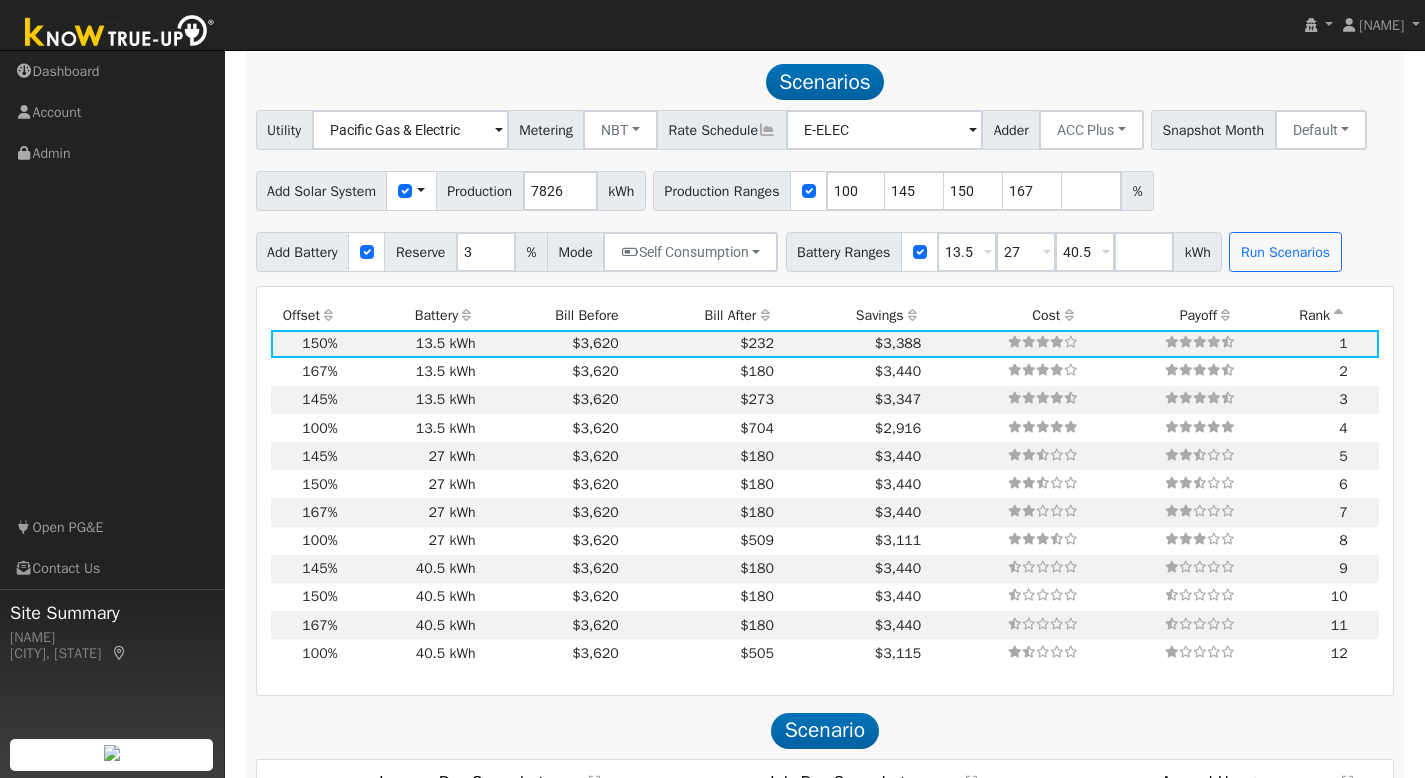 scroll, scrollTop: 0, scrollLeft: 0, axis: both 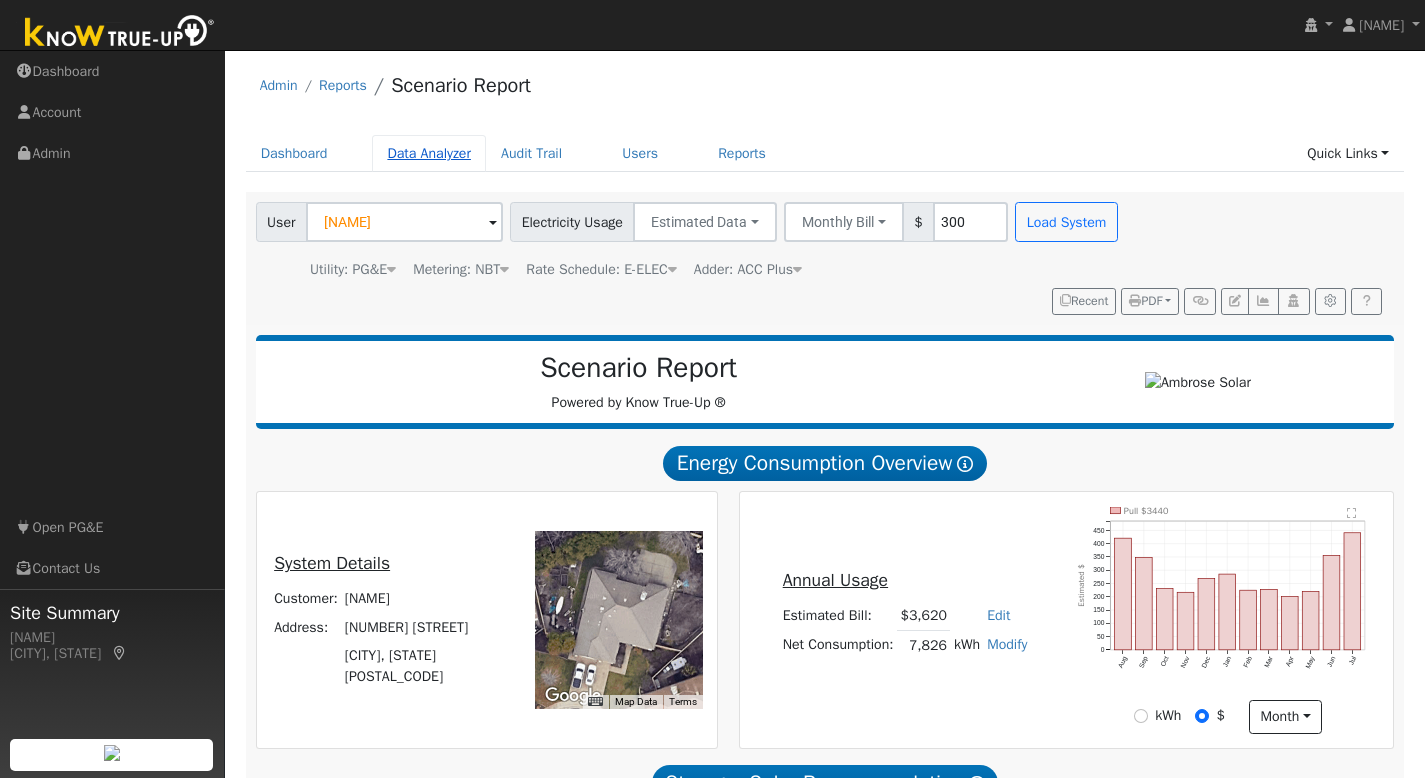 click on "Data Analyzer" at bounding box center [429, 153] 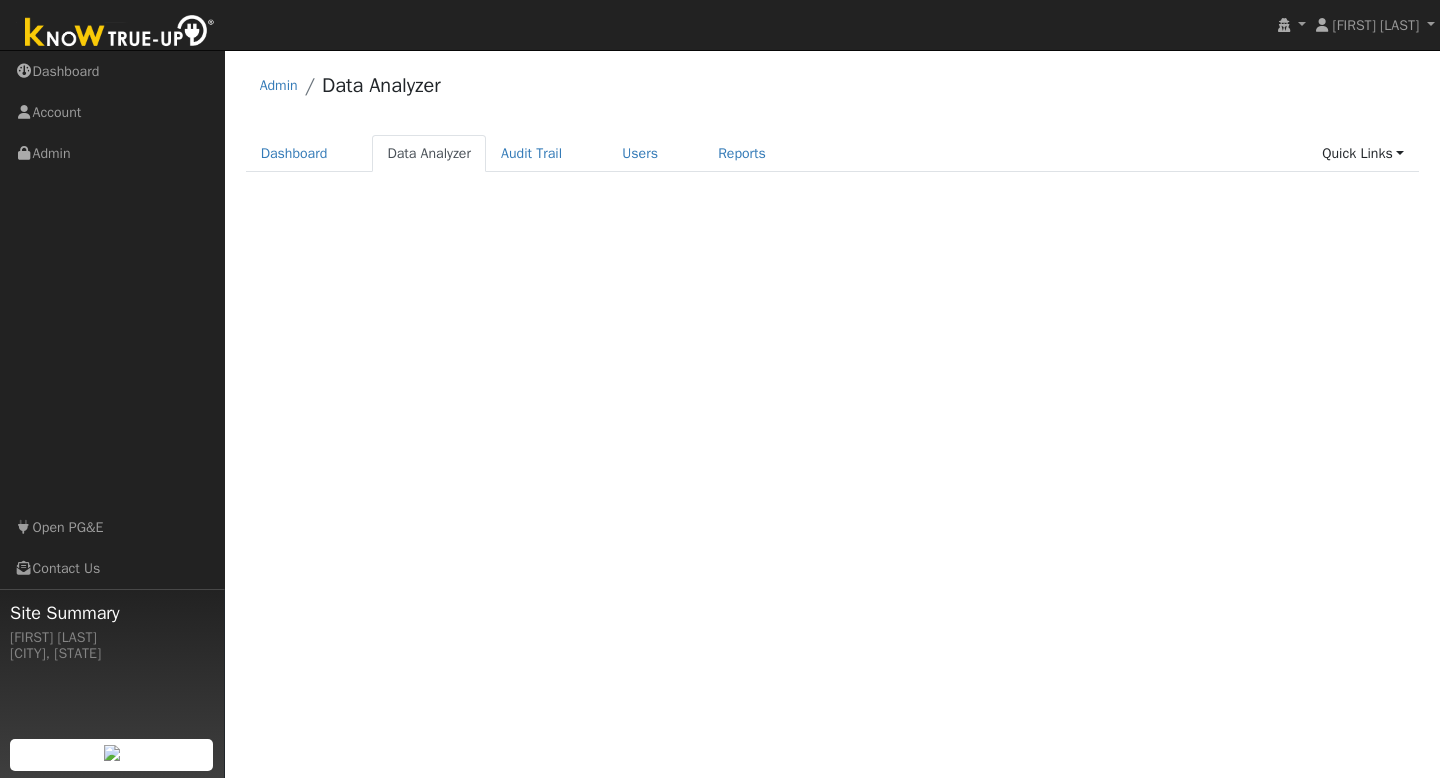 scroll, scrollTop: 0, scrollLeft: 0, axis: both 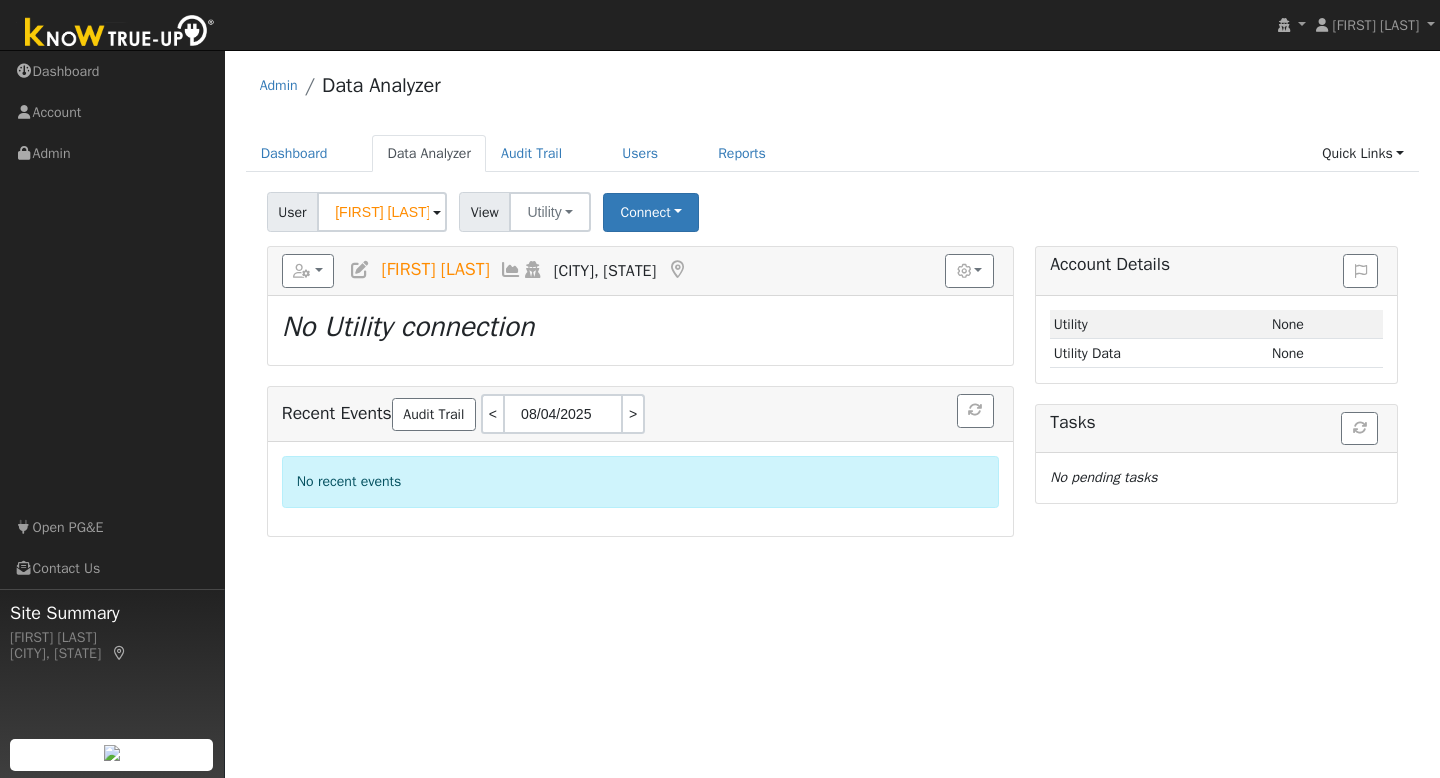 click on "User John Gibson Account   Default Account Default Account 4623 Nassau Court, Rocklin, CA 95765 Primary Account Dates  <  07/21/2025 08/03/2025 > View Utility Utility Solar Connect Select a Provider  Quick Connect Switch PG&E meter to Unknown (Usage Point). This will delete all of the current meter data and pull new meter data. Be careful: this cannot be undone.  Cancel   Confirm  No" at bounding box center (832, 208) 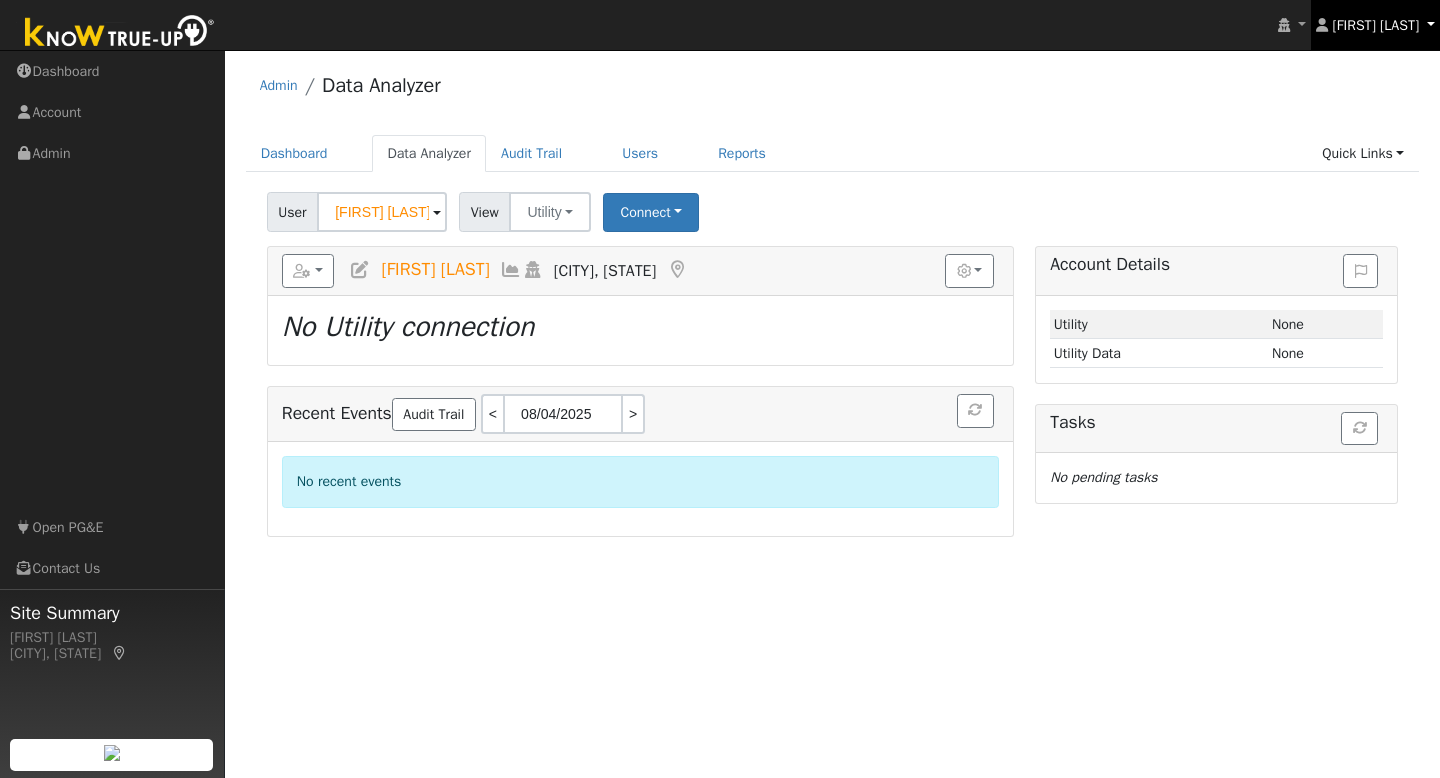 click on "[FIRST] [LAST]" at bounding box center (1376, 25) 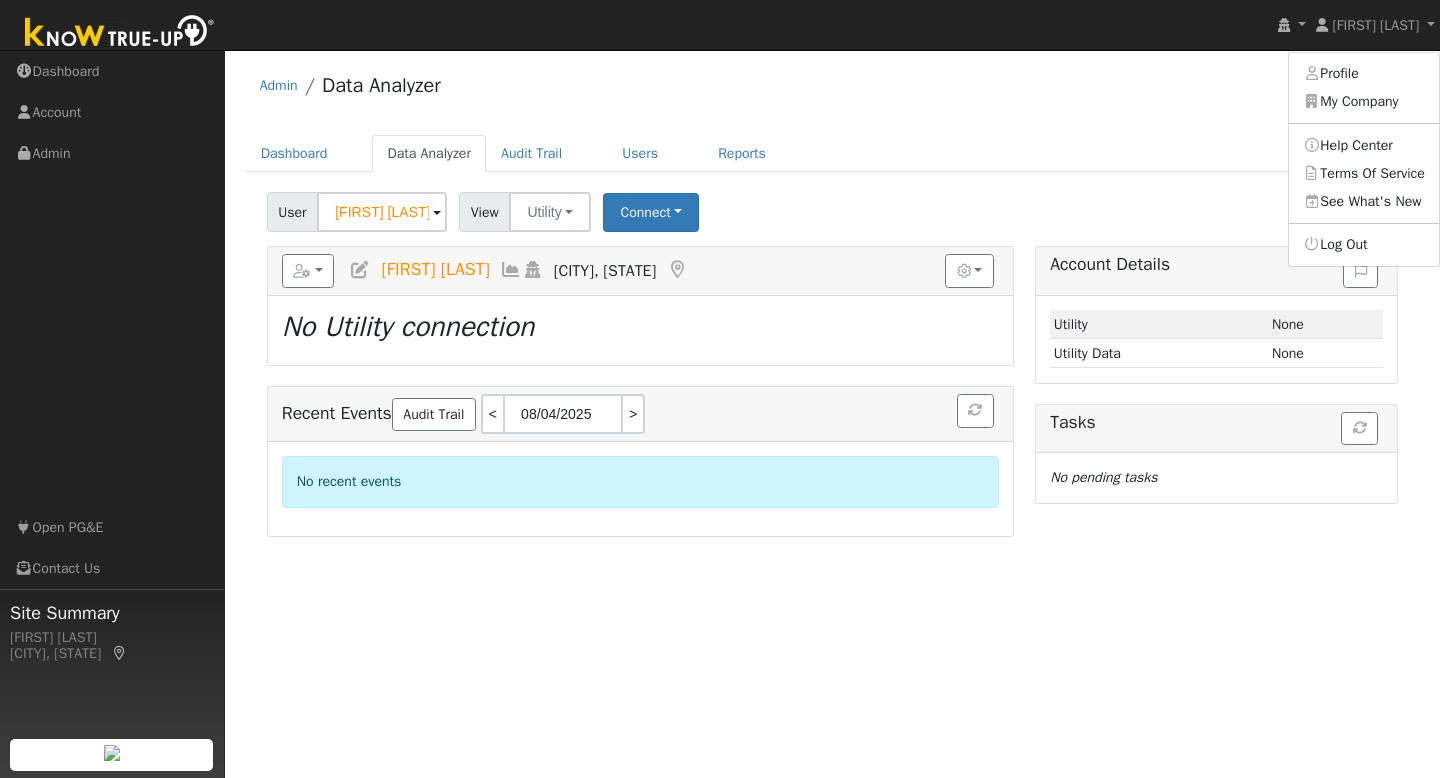 click on "Admin
Data Analyzer
Dashboard
Data Analyzer
Audit Trail
Users
Reports
Quick Links
Quick Add
Quick Connect
Run a Scenario Report
Upload a Utility CSV
Help Center
Go to
Dashboard
Data Analyzer
Audit Trail
Users
Reports" at bounding box center (832, 298) 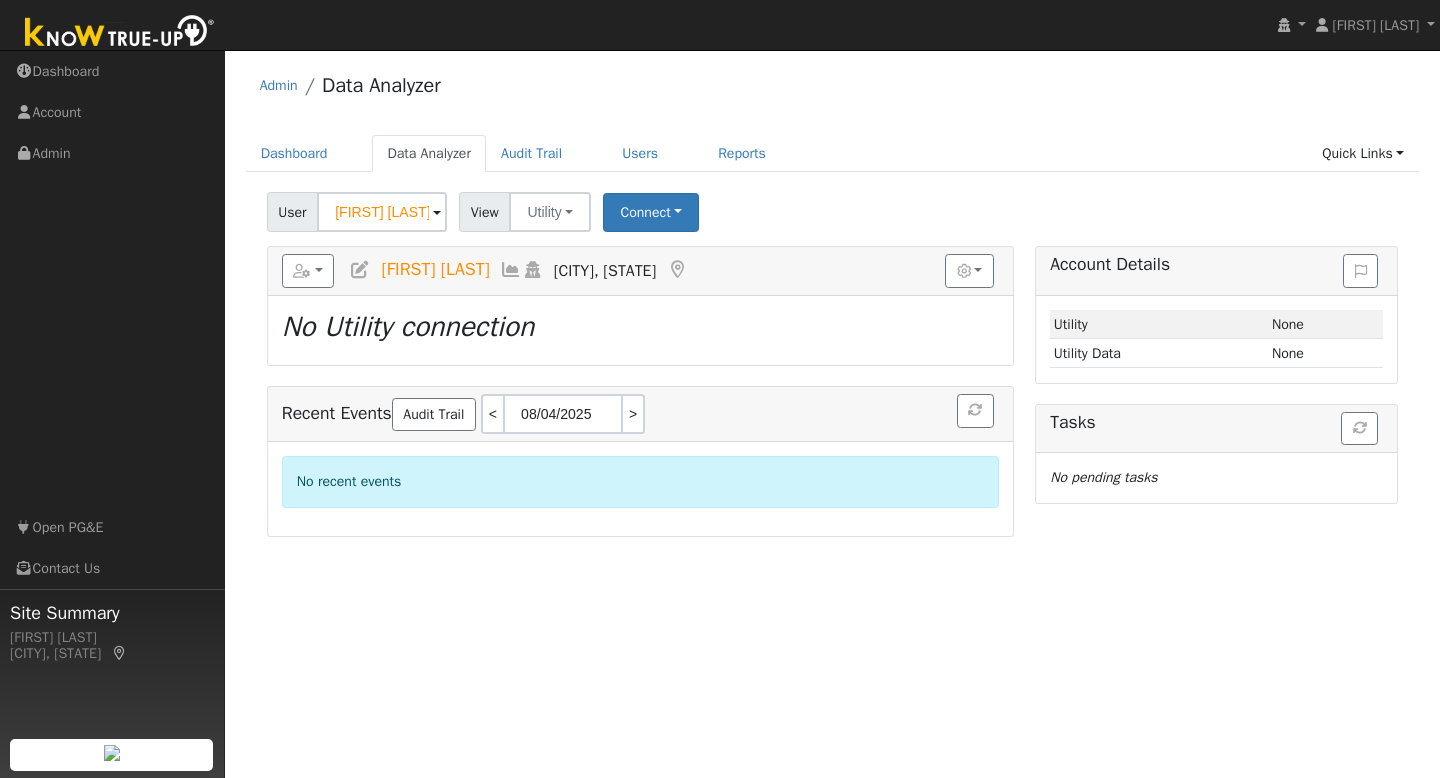 click at bounding box center (120, 33) 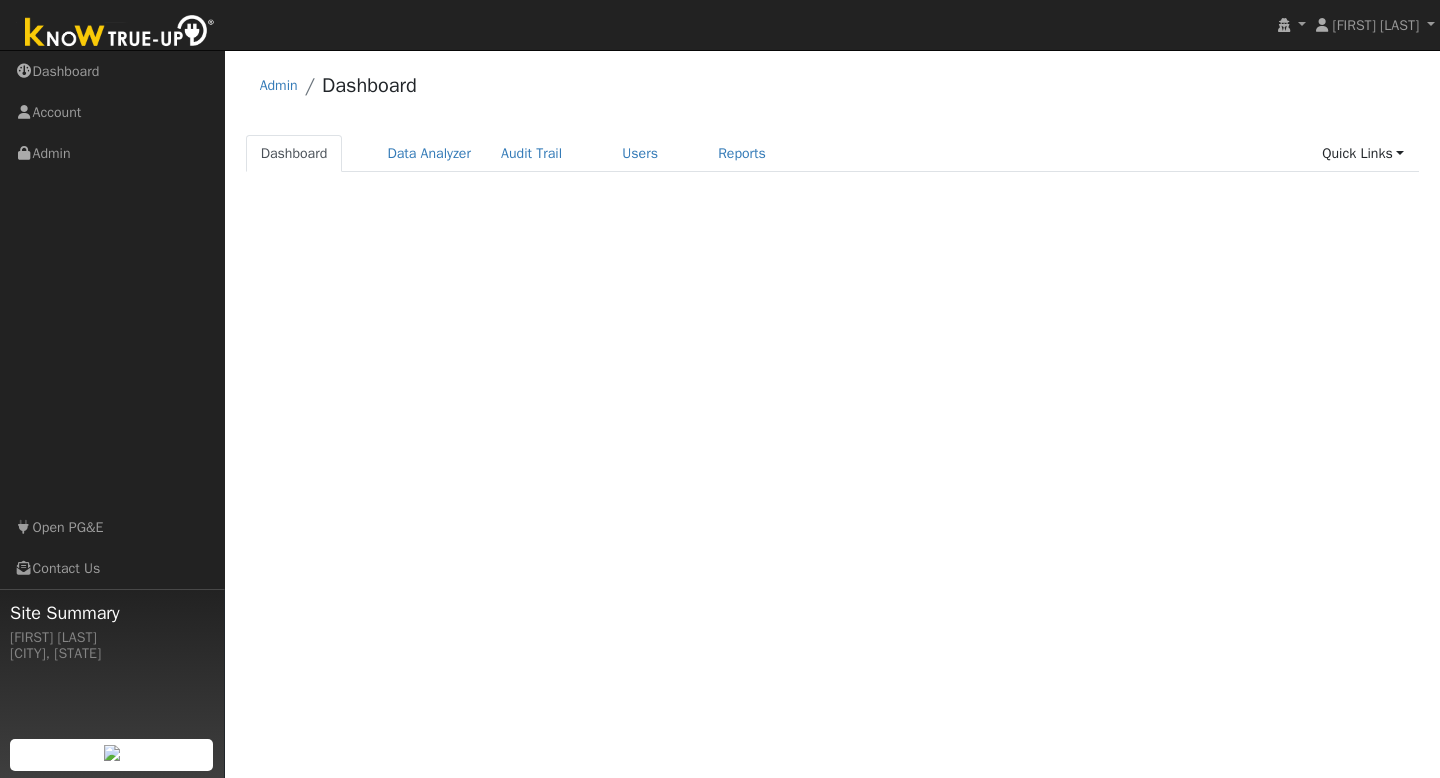 scroll, scrollTop: 0, scrollLeft: 0, axis: both 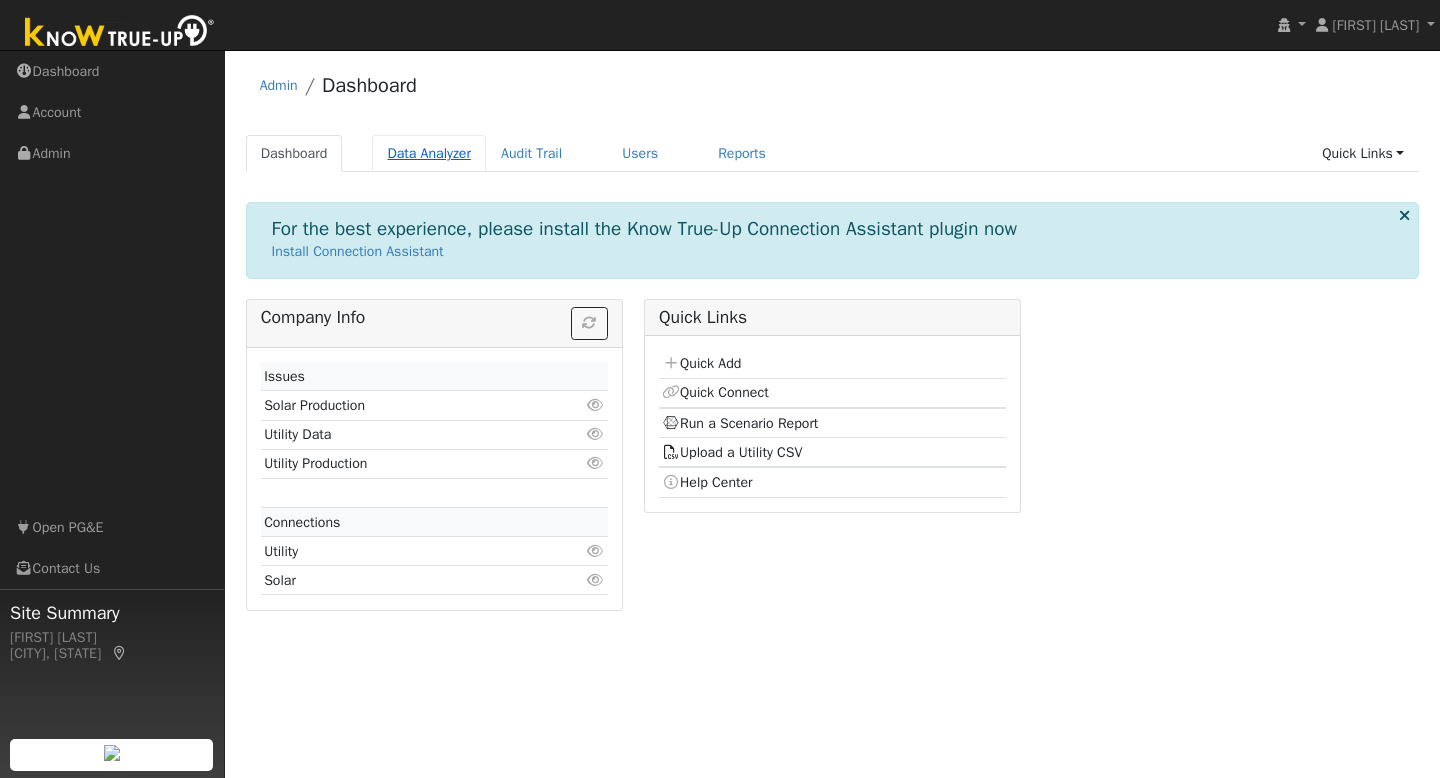 click on "Data Analyzer" at bounding box center [429, 153] 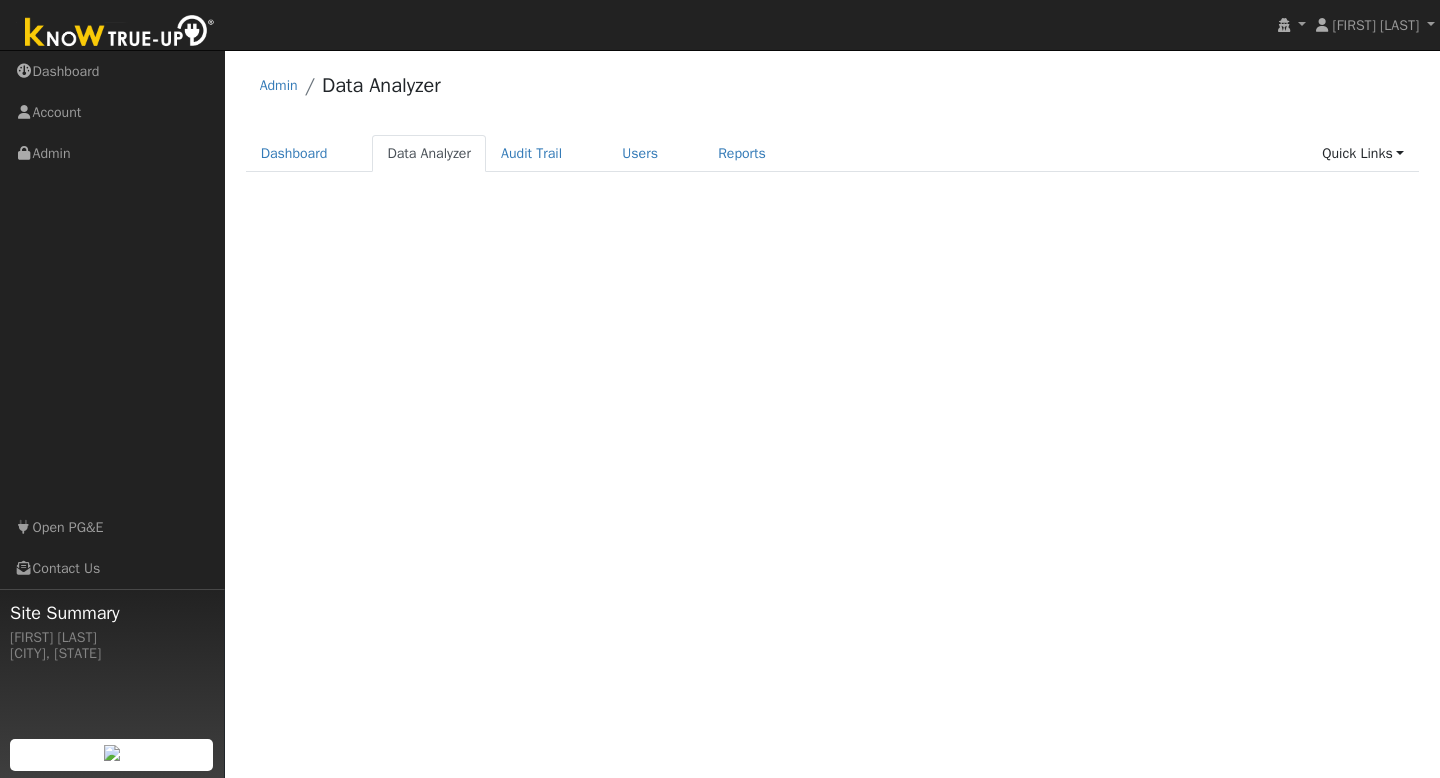 scroll, scrollTop: 0, scrollLeft: 0, axis: both 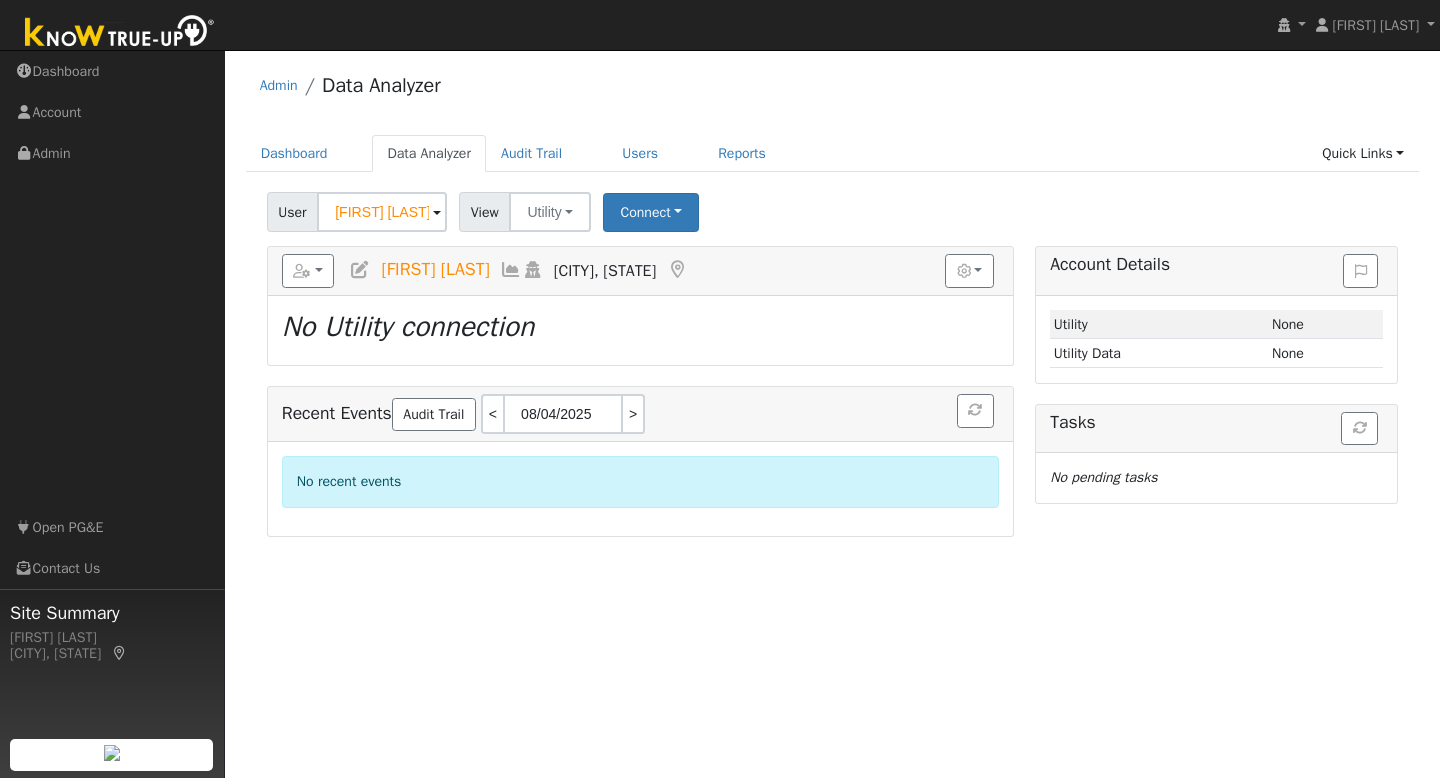 click on "[FIRST] [LAST]" at bounding box center [382, 212] 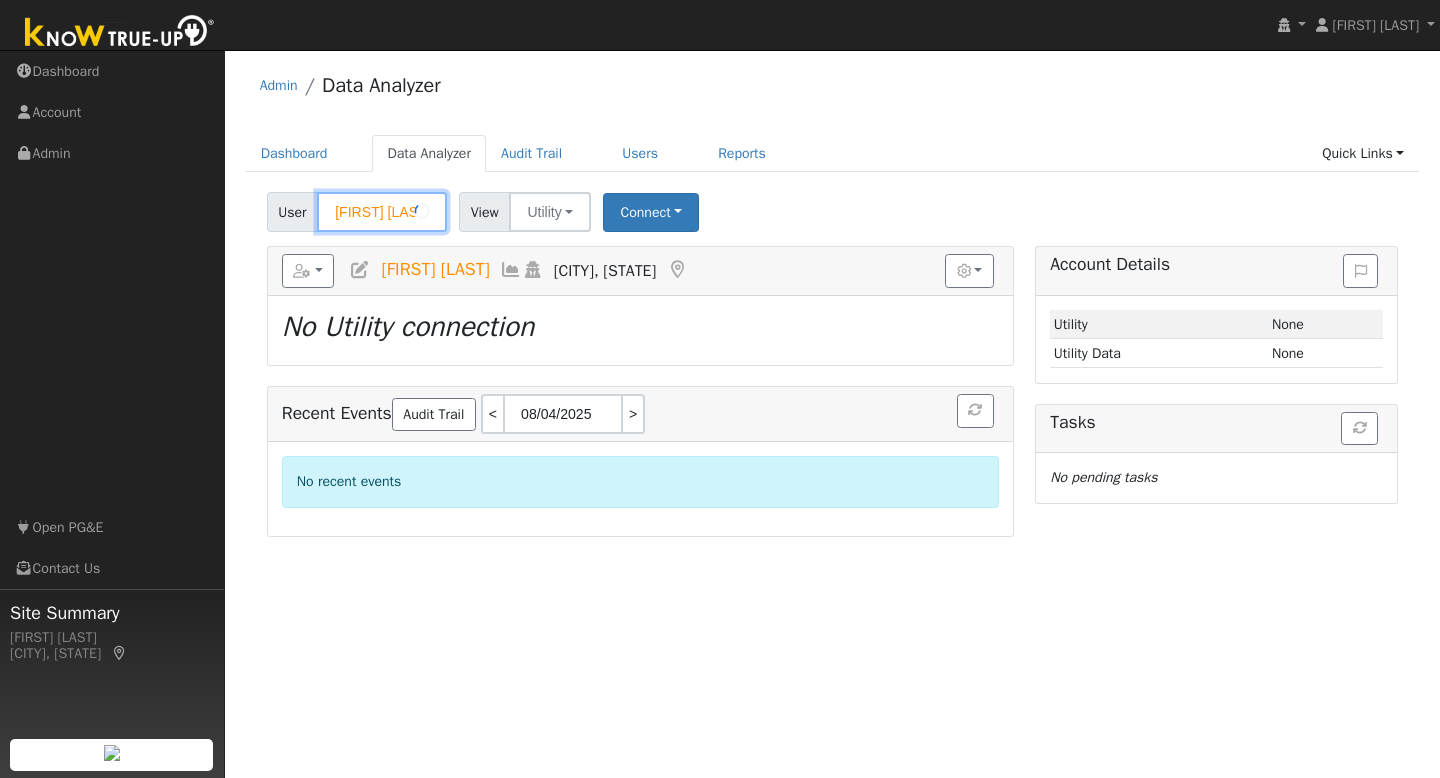 click on "[FIRST] [LAST]" at bounding box center [382, 212] 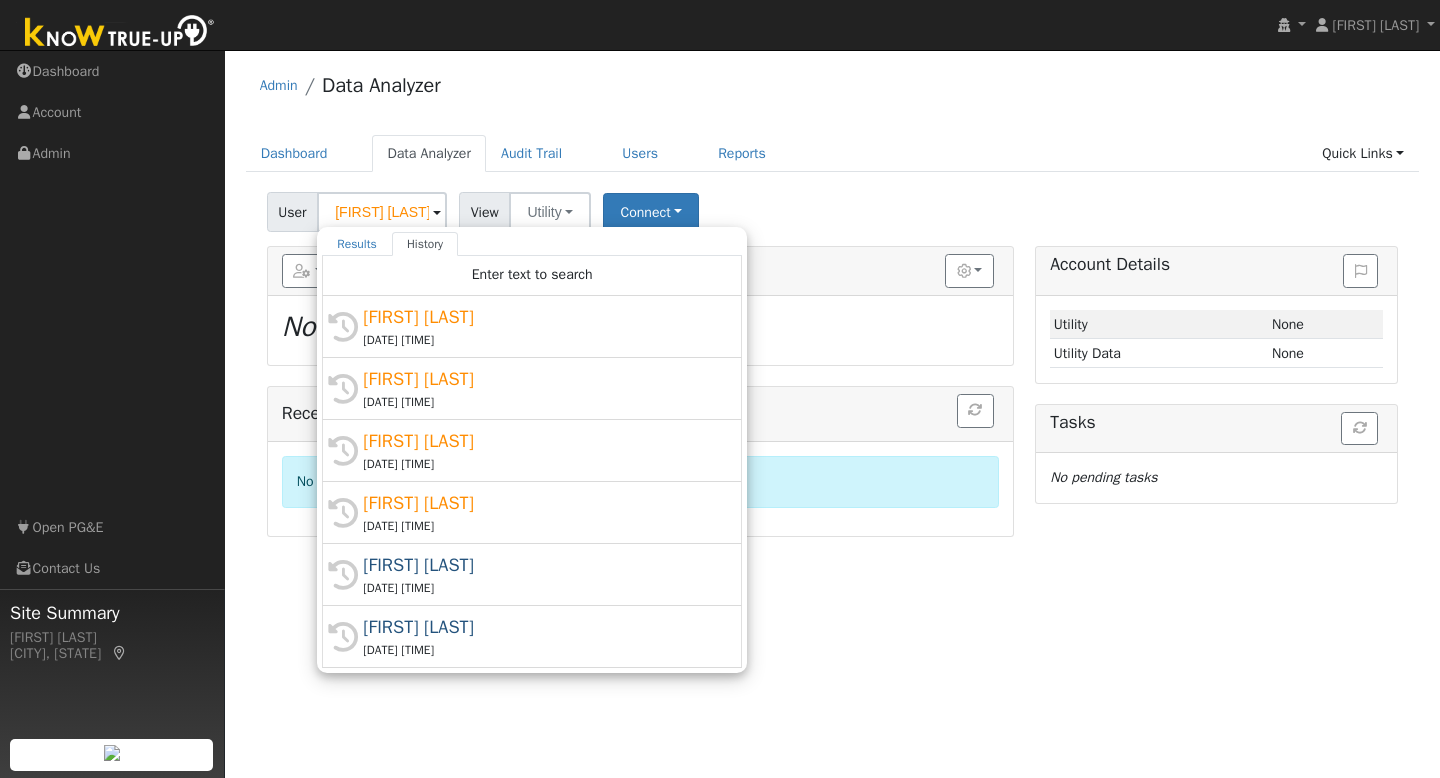 click on "Dashboard
Data Analyzer
Audit Trail
Users
Reports
Quick Links
Quick Add
Quick Connect
Run a Scenario Report
Upload a Utility CSV
Help Center
Go to
Dashboard
Data Analyzer
Audit Trail
Users
Reports
Quick Links
Quick Add
Quick Connect
Run a Scenario Report
Upload a Utility CSV" at bounding box center [833, 163] 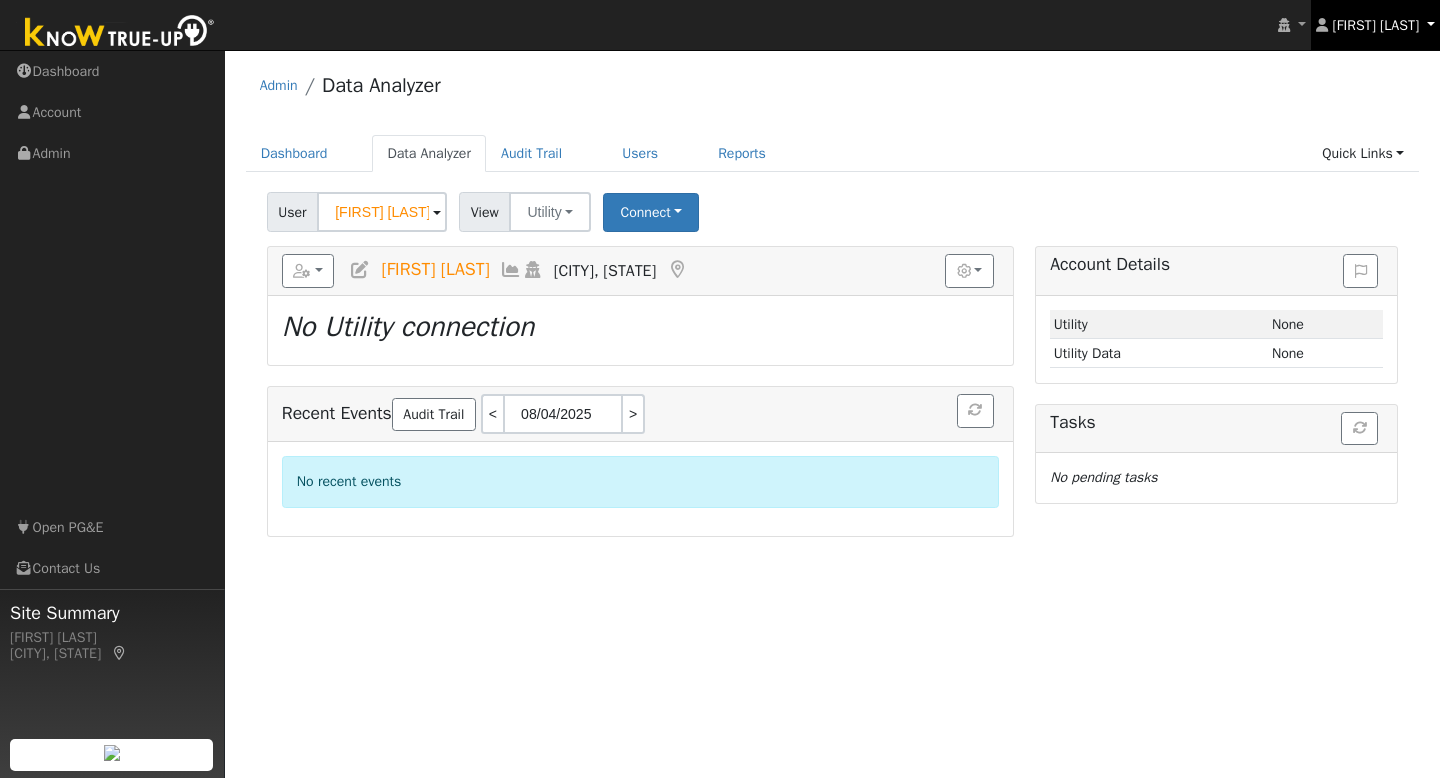 click on "[FIRST] [LAST]" at bounding box center (1376, 25) 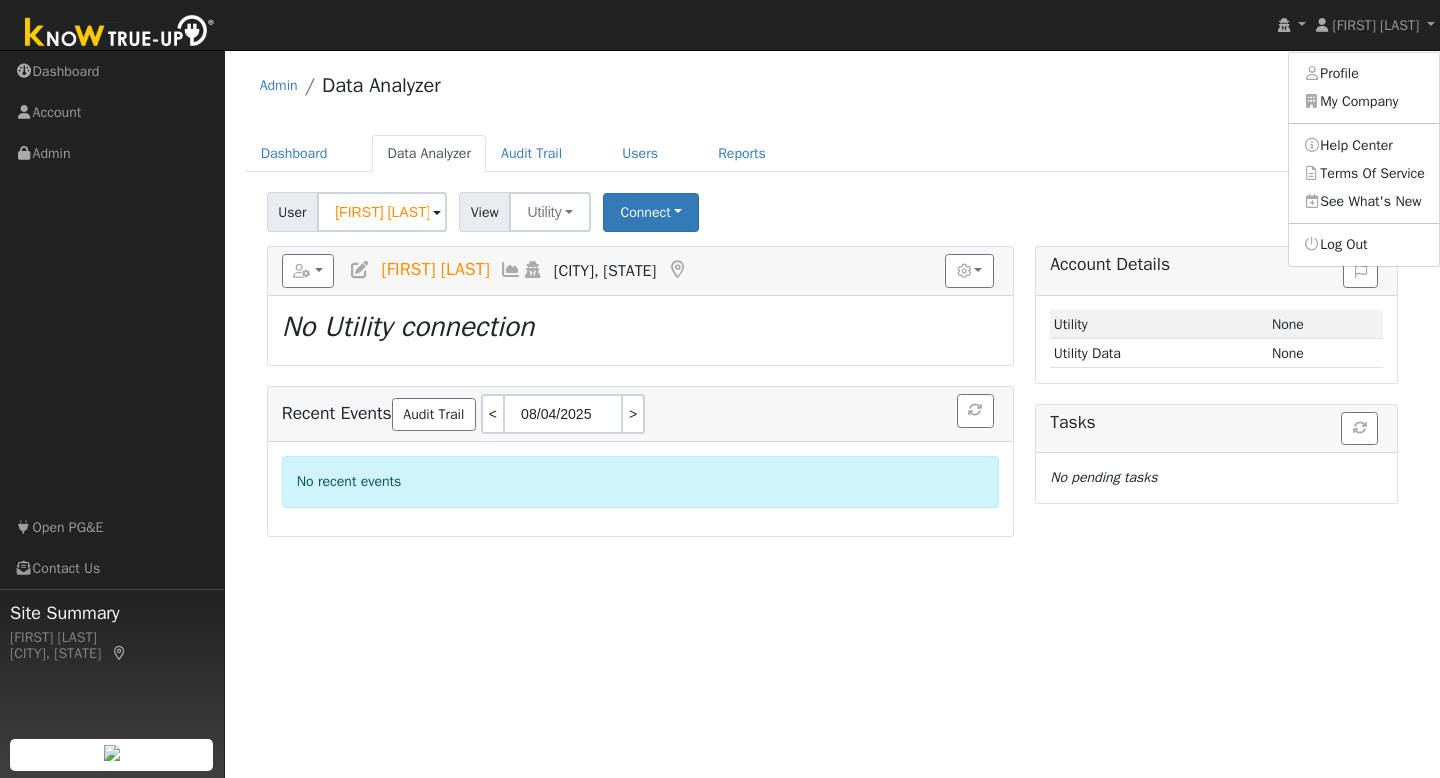 click on "Admin
Data Analyzer
Dashboard
Data Analyzer
Audit Trail
Users
Reports
Quick Links
Quick Add
Quick Connect
Run a Scenario Report
Upload a Utility CSV
Help Center
Go to
Dashboard
Data Analyzer
Audit Trail
Users
Reports" at bounding box center (832, 298) 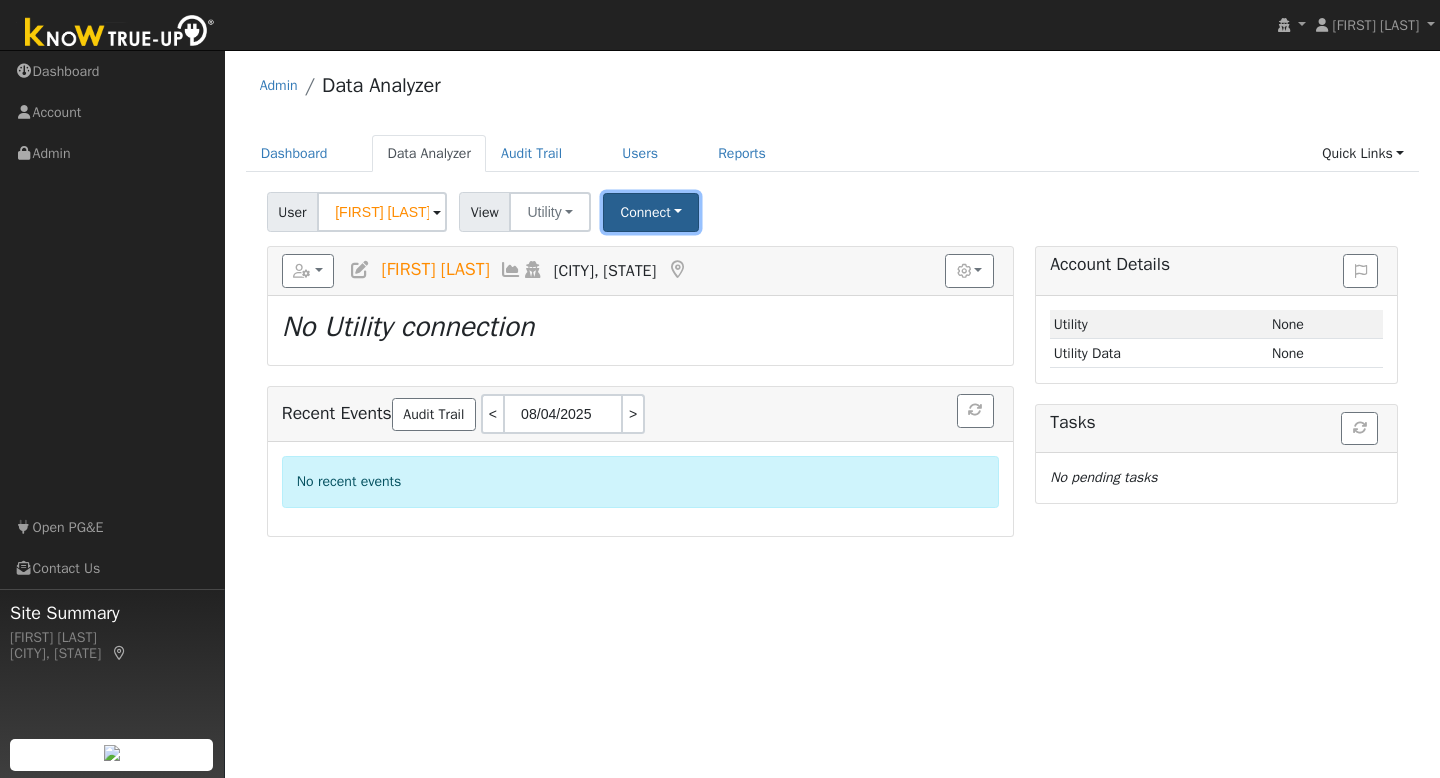 click on "Connect" at bounding box center (651, 212) 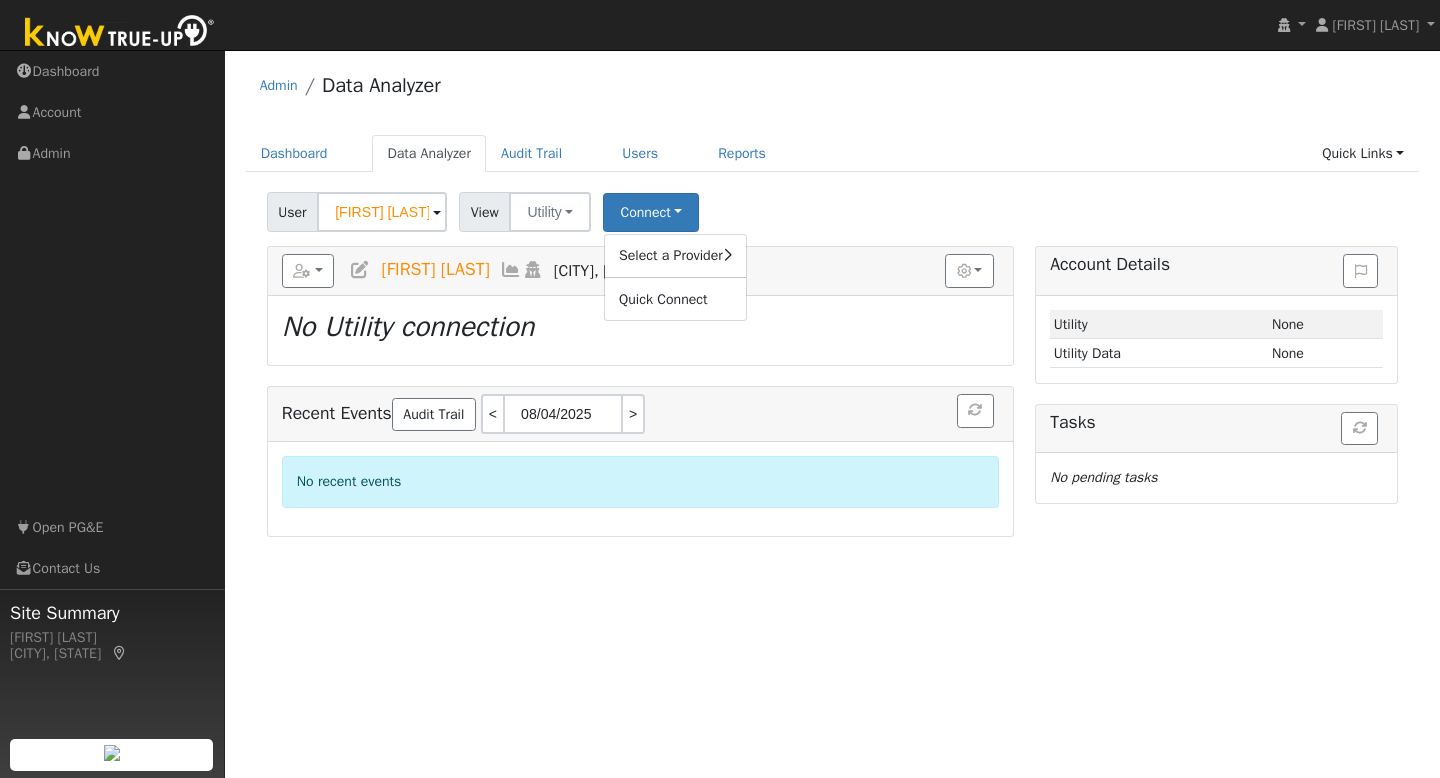 click on "Dashboard
Data Analyzer
Audit Trail
Users
Reports
Quick Links
Quick Add
Quick Connect
Run a Scenario Report
Upload a Utility CSV
Help Center" at bounding box center [833, 153] 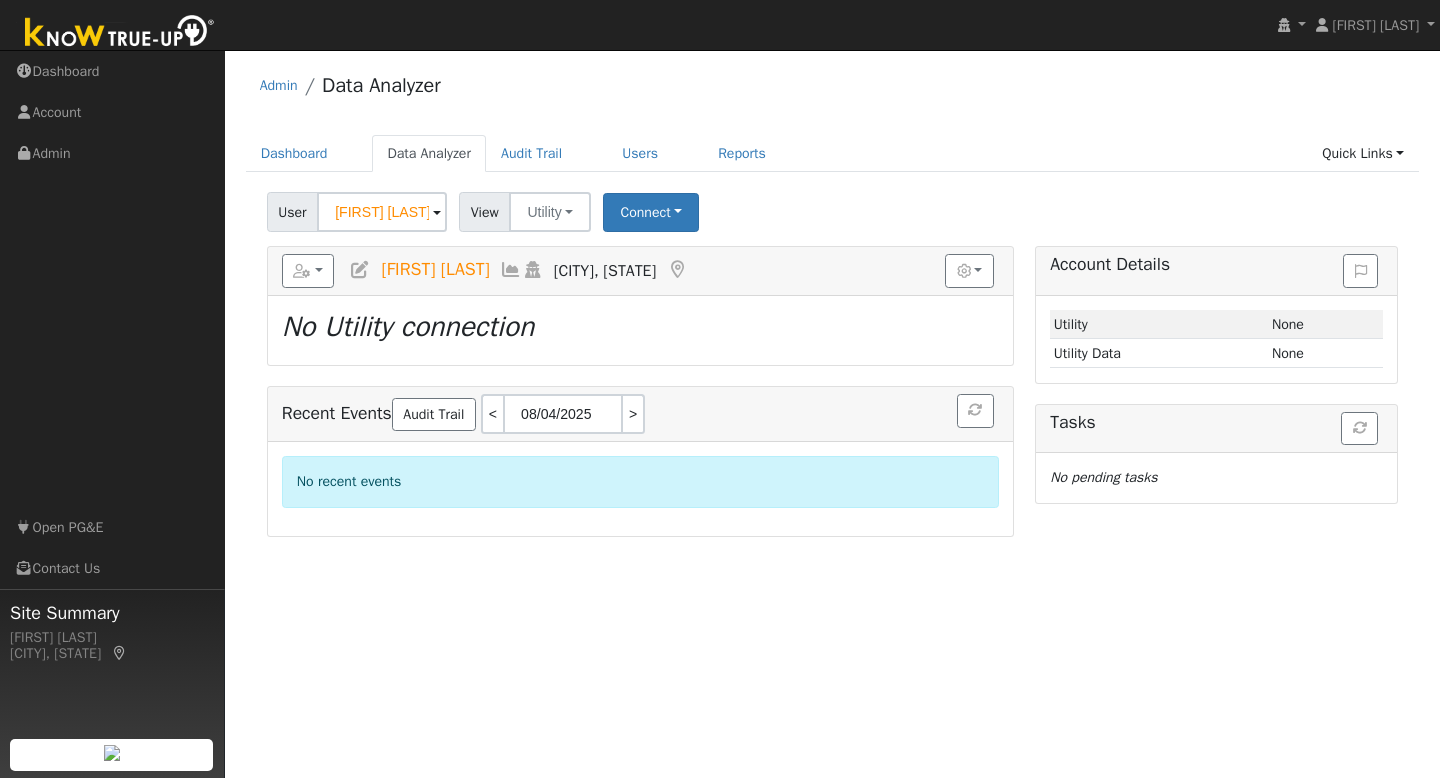 click on "User [FIRST] [LAST] Account   Default Account Default Account [NUMBER] [STREET], [CITY], [STATE] Primary Account Dates  <  [DATE] [DATE] > View Utility Utility Solar Connect Select a Provider  Quick Connect Switch PG&E meter to Unknown (Usage Point). This will delete all of the current meter data and pull new meter data. Be careful: this cannot be undone.  Cancel   Confirm  No" at bounding box center (832, 208) 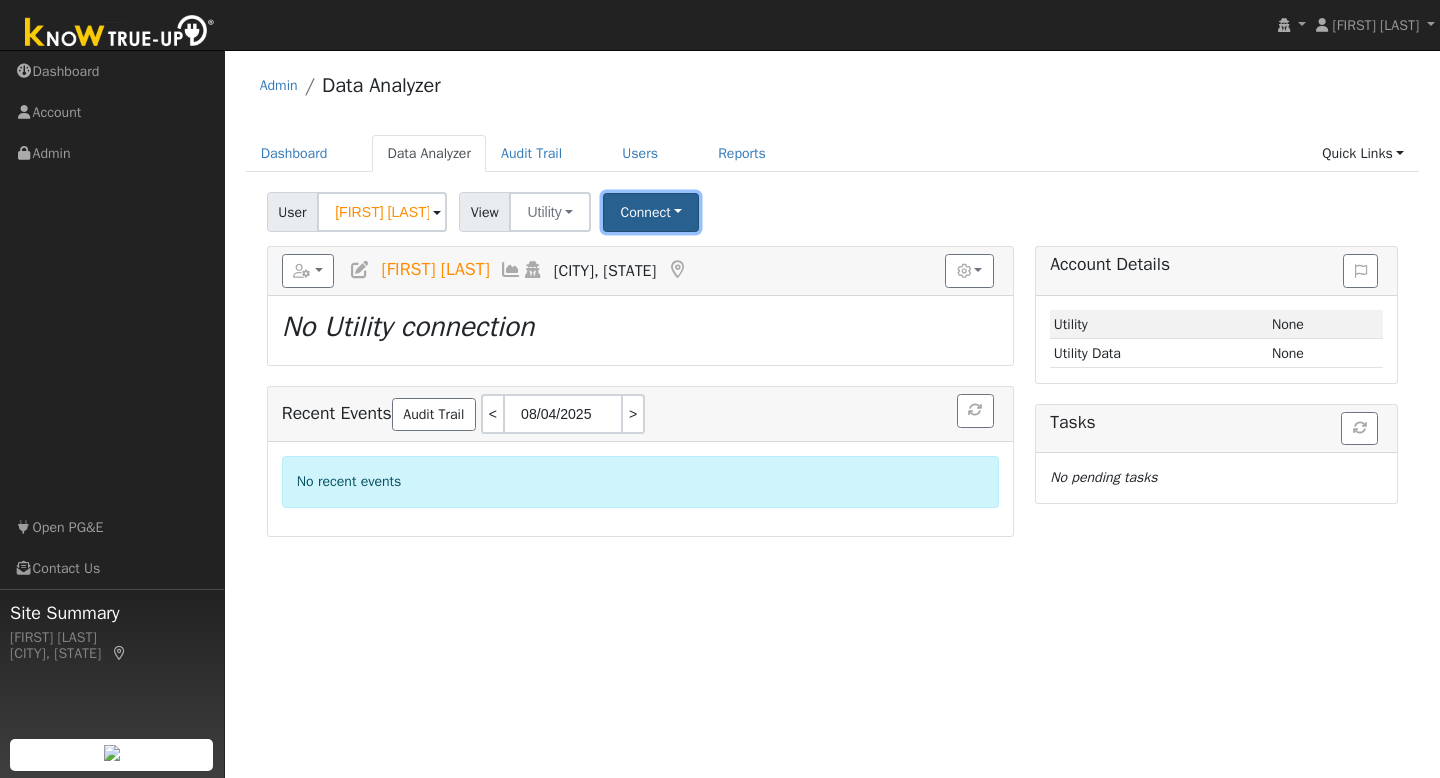 click on "Connect" at bounding box center [651, 212] 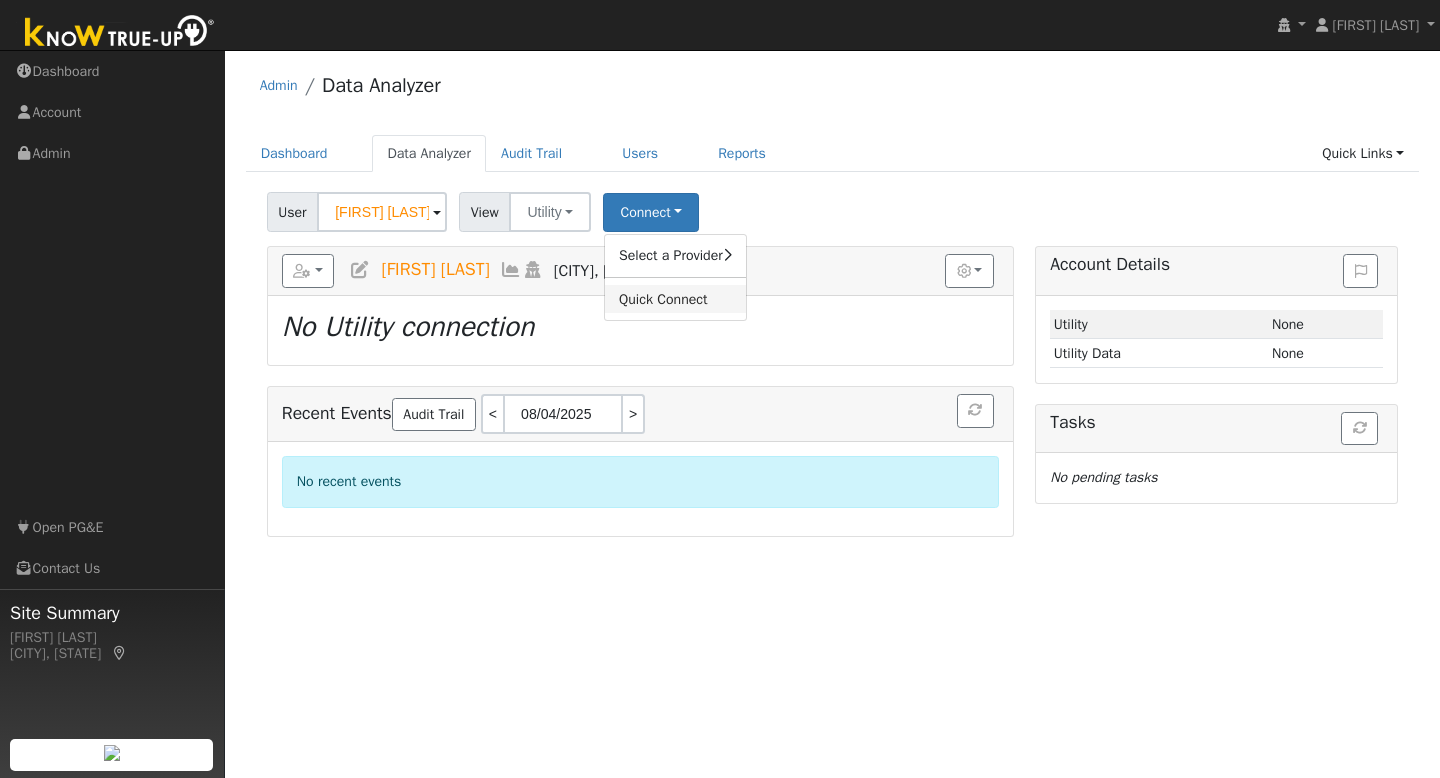 click on "Quick Connect" at bounding box center [675, 299] 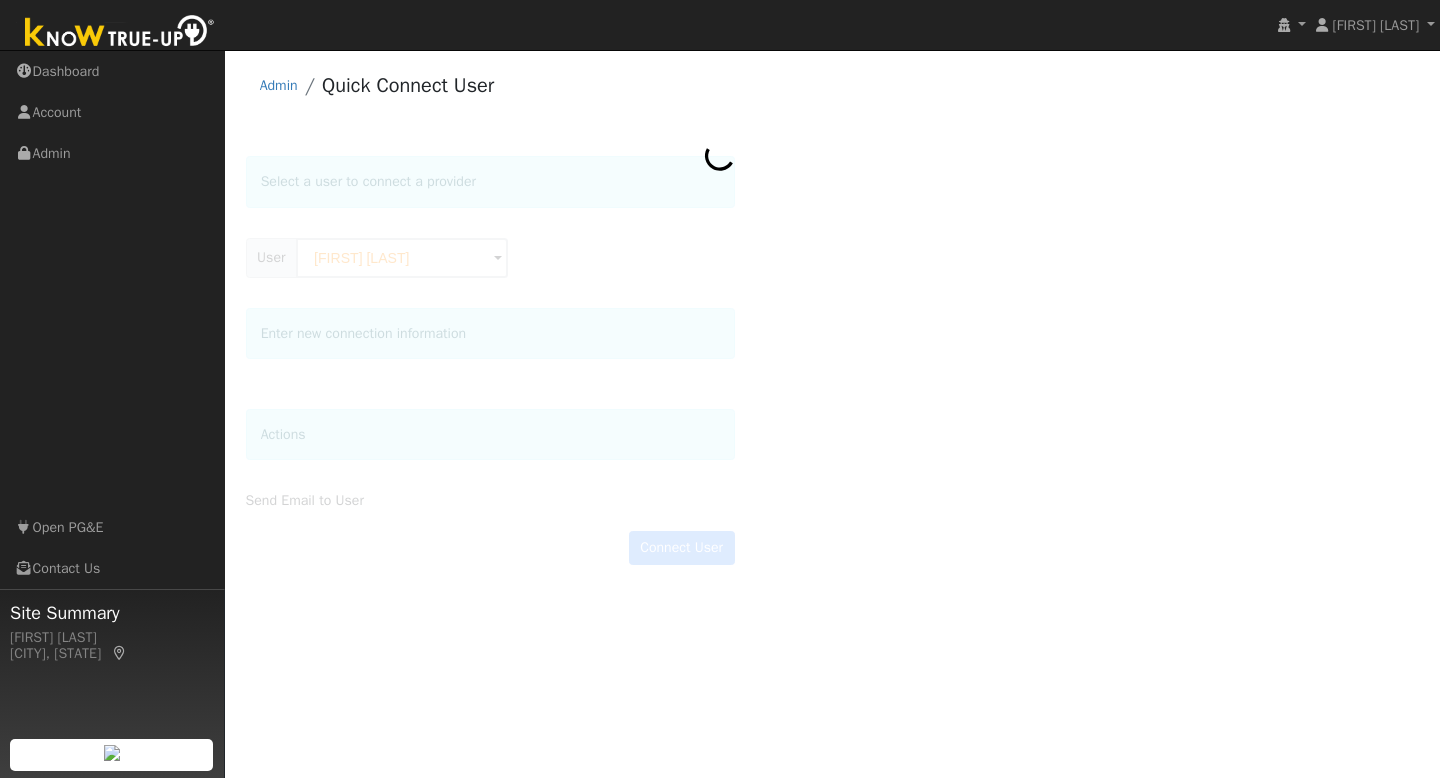 scroll, scrollTop: 0, scrollLeft: 0, axis: both 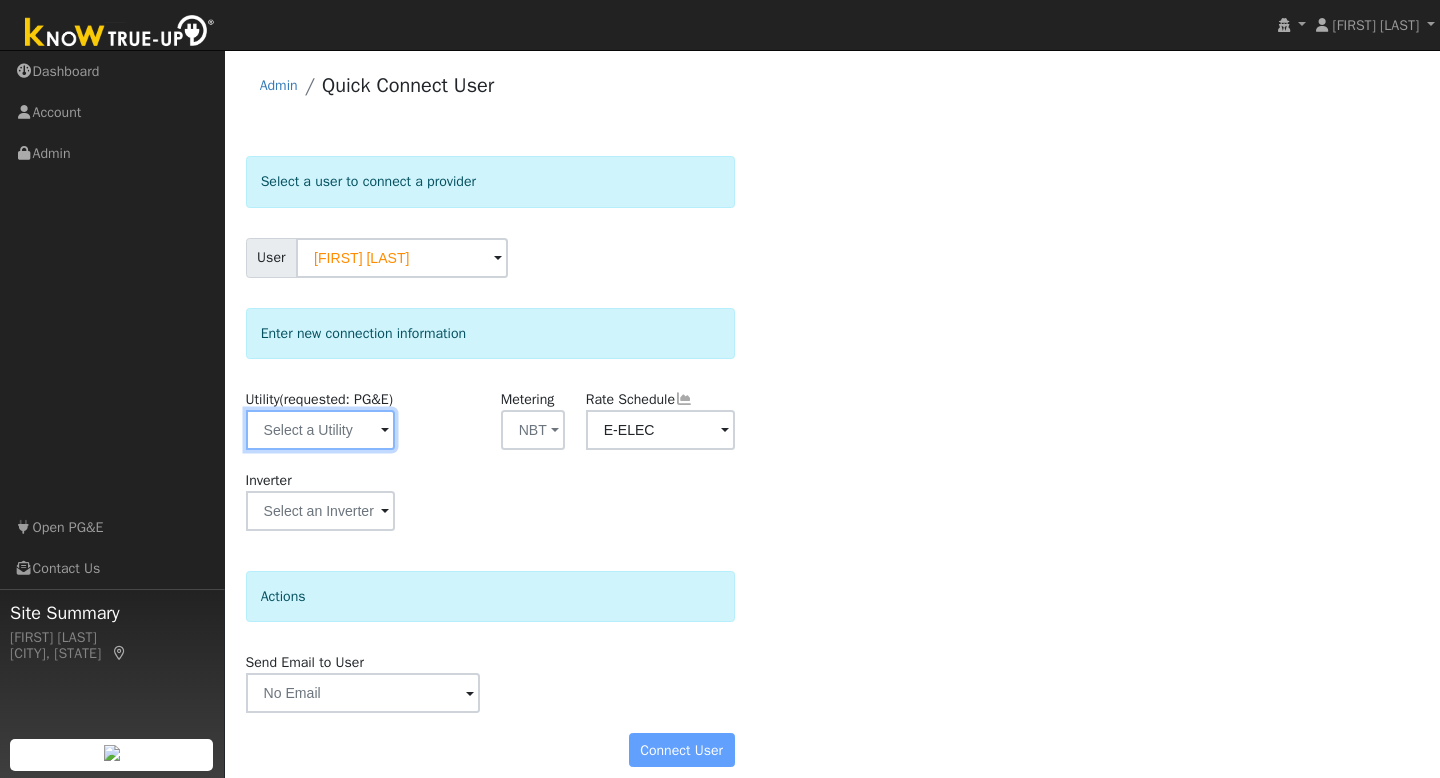 click at bounding box center [320, 430] 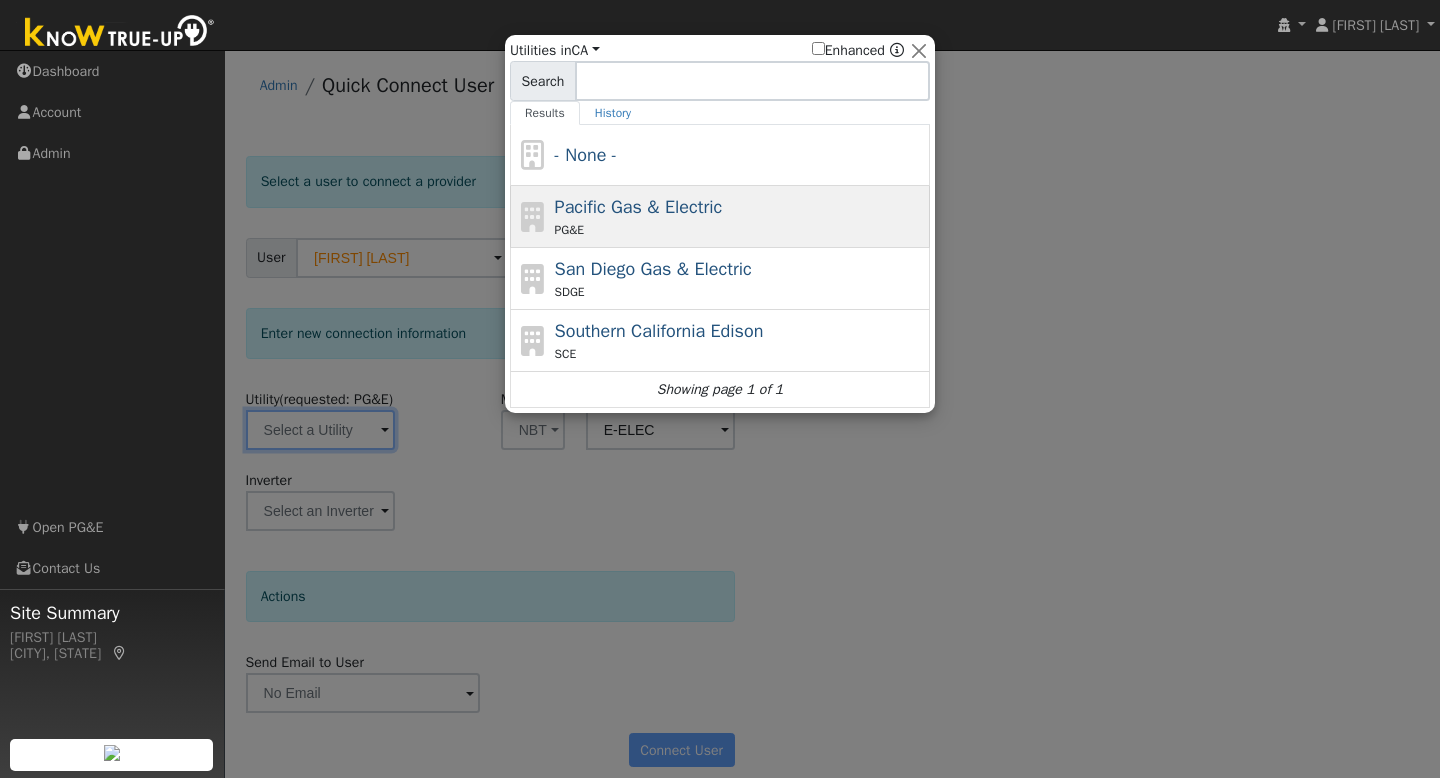 click on "Pacific Gas & Electric" at bounding box center (639, 207) 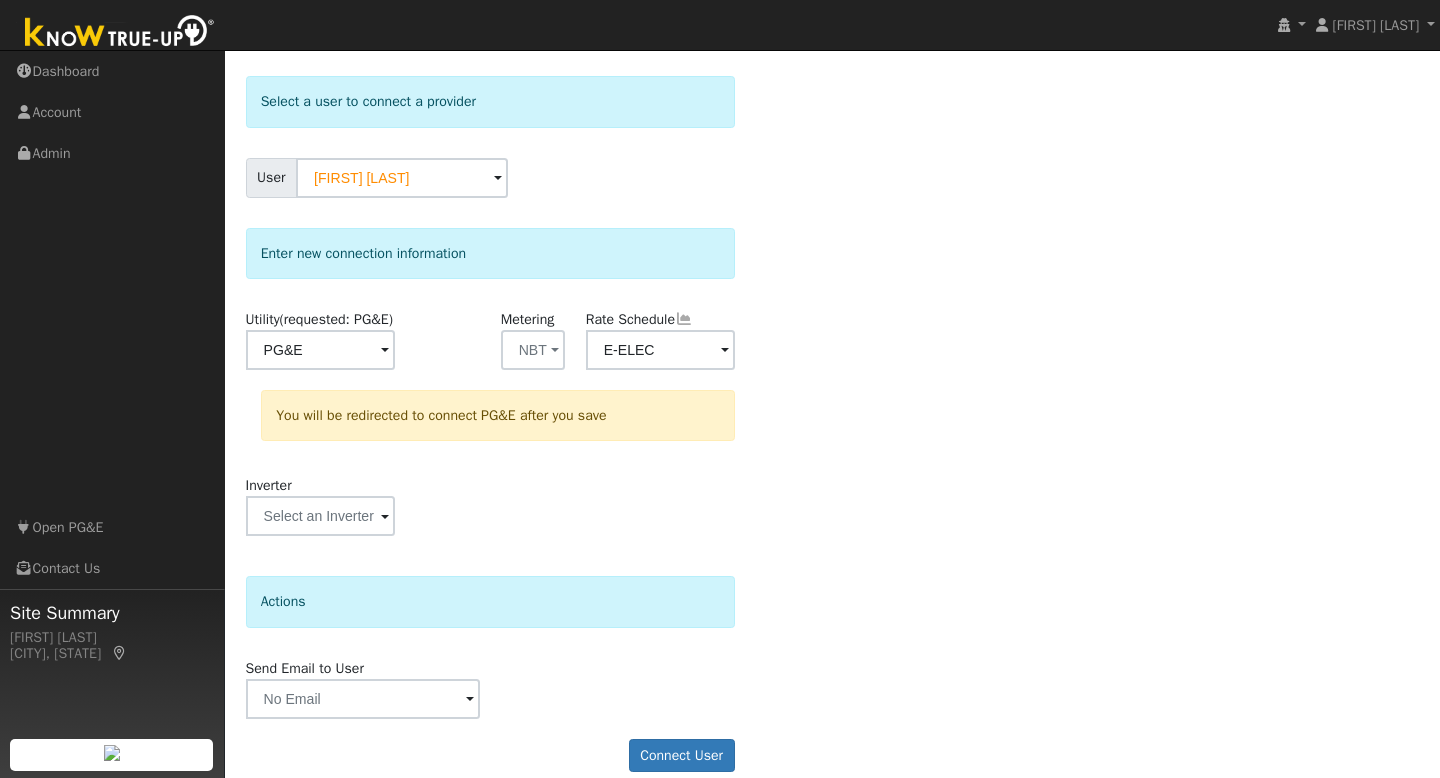 scroll, scrollTop: 125, scrollLeft: 0, axis: vertical 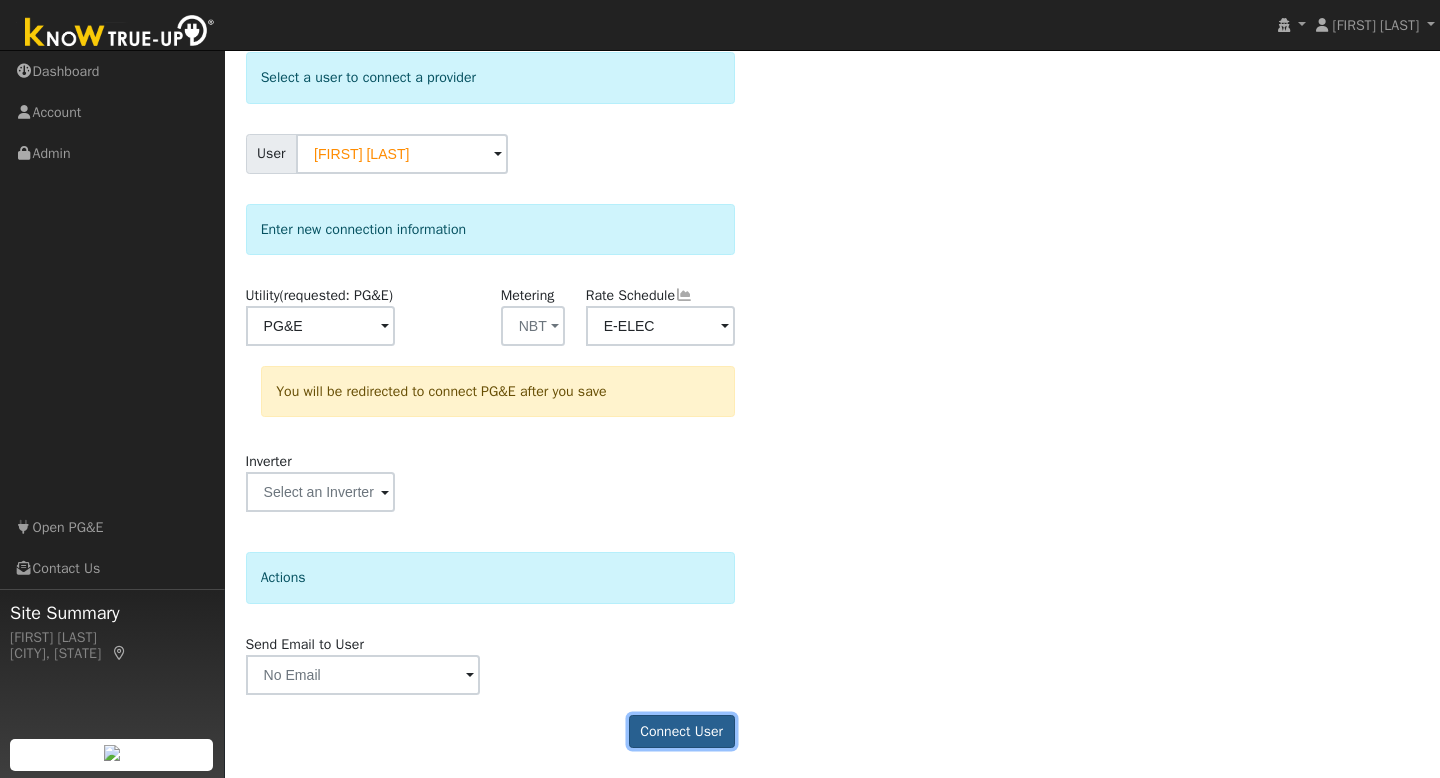 click on "Connect User" at bounding box center [682, 732] 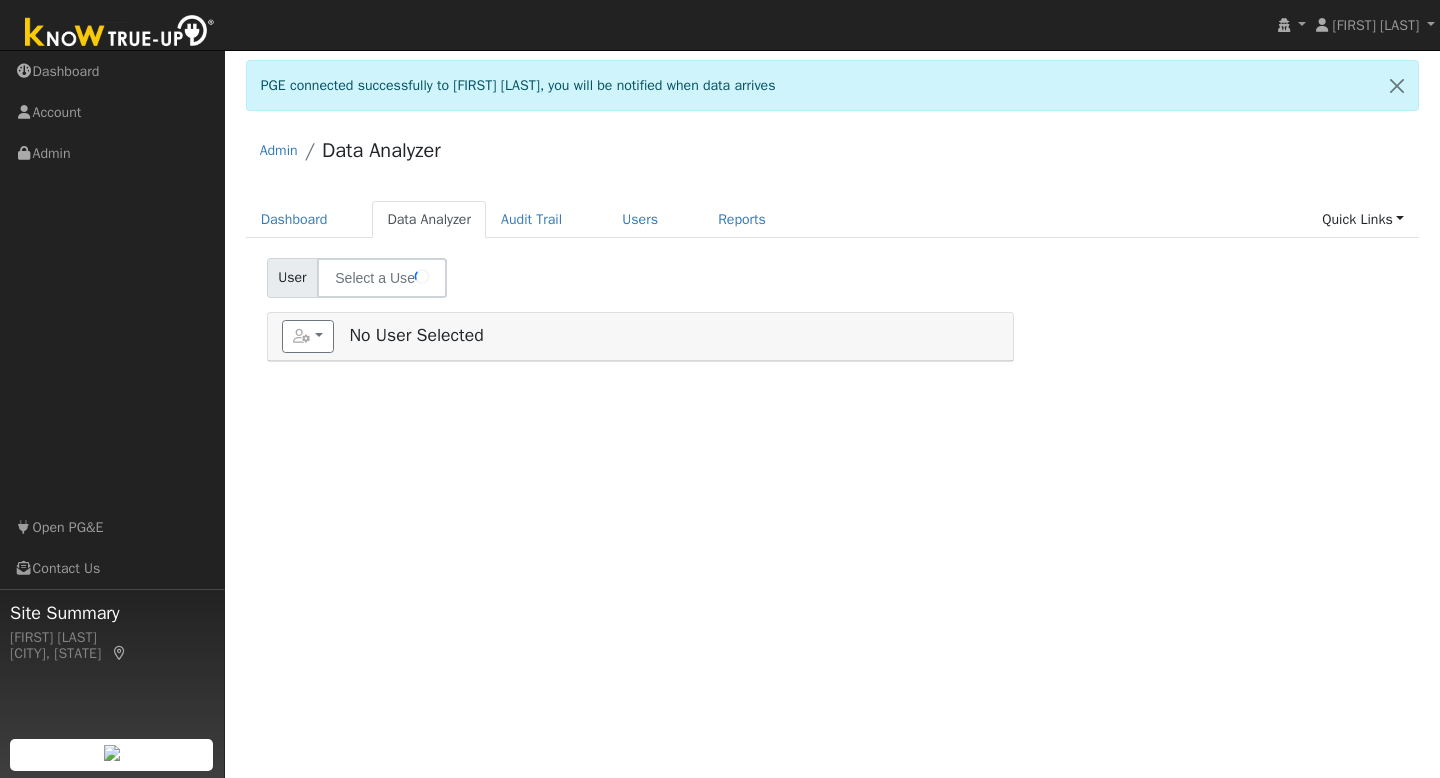 scroll, scrollTop: 0, scrollLeft: 0, axis: both 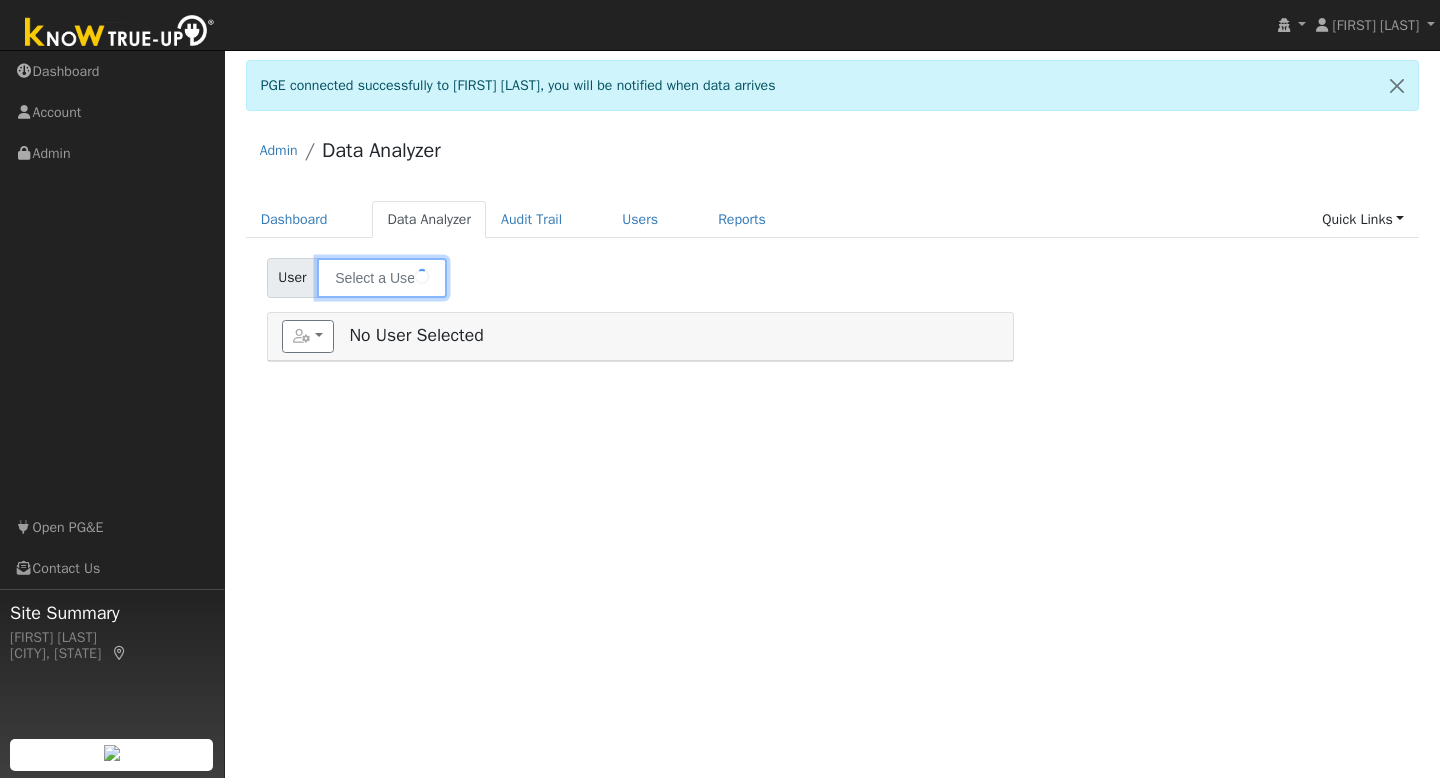 type on "[FIRST] [LAST]" 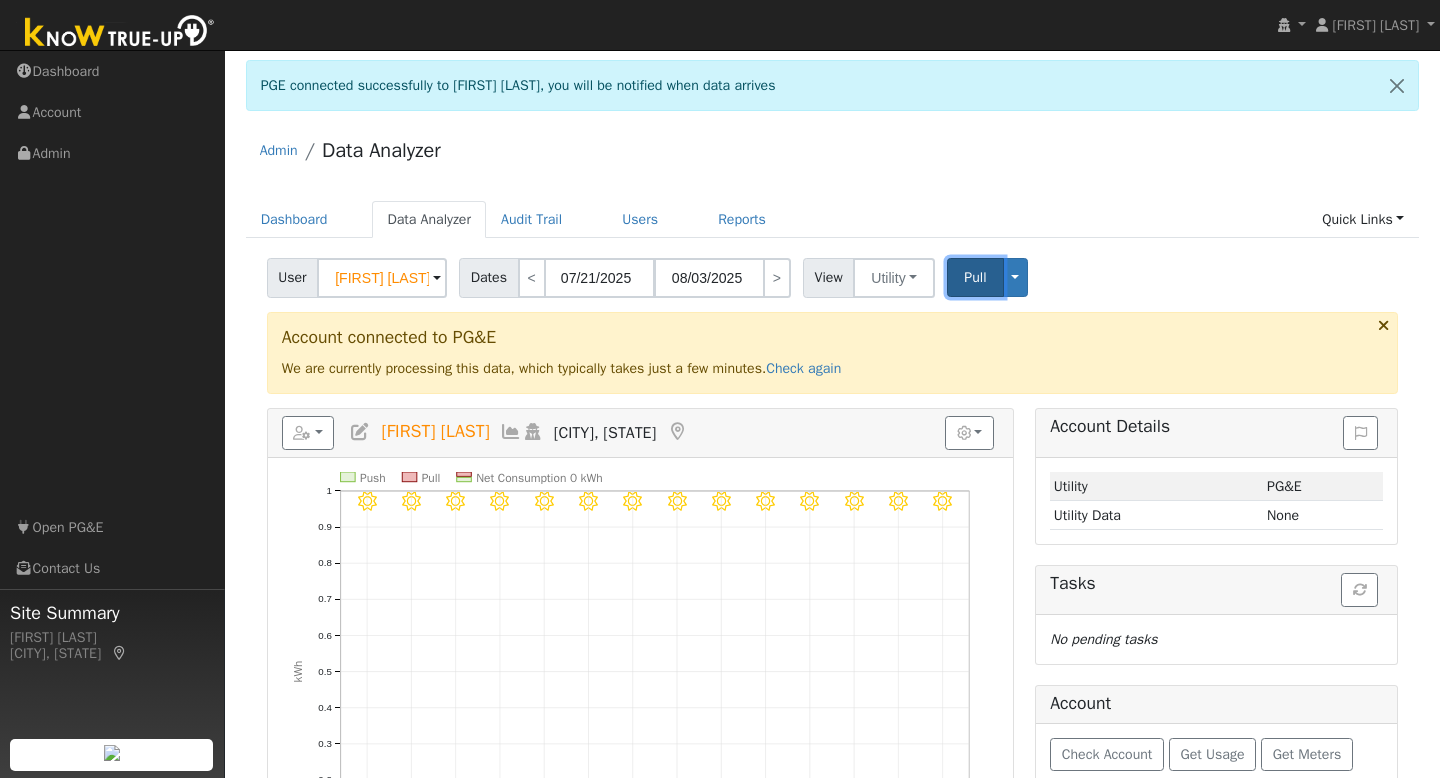 click on "Pull" at bounding box center [975, 277] 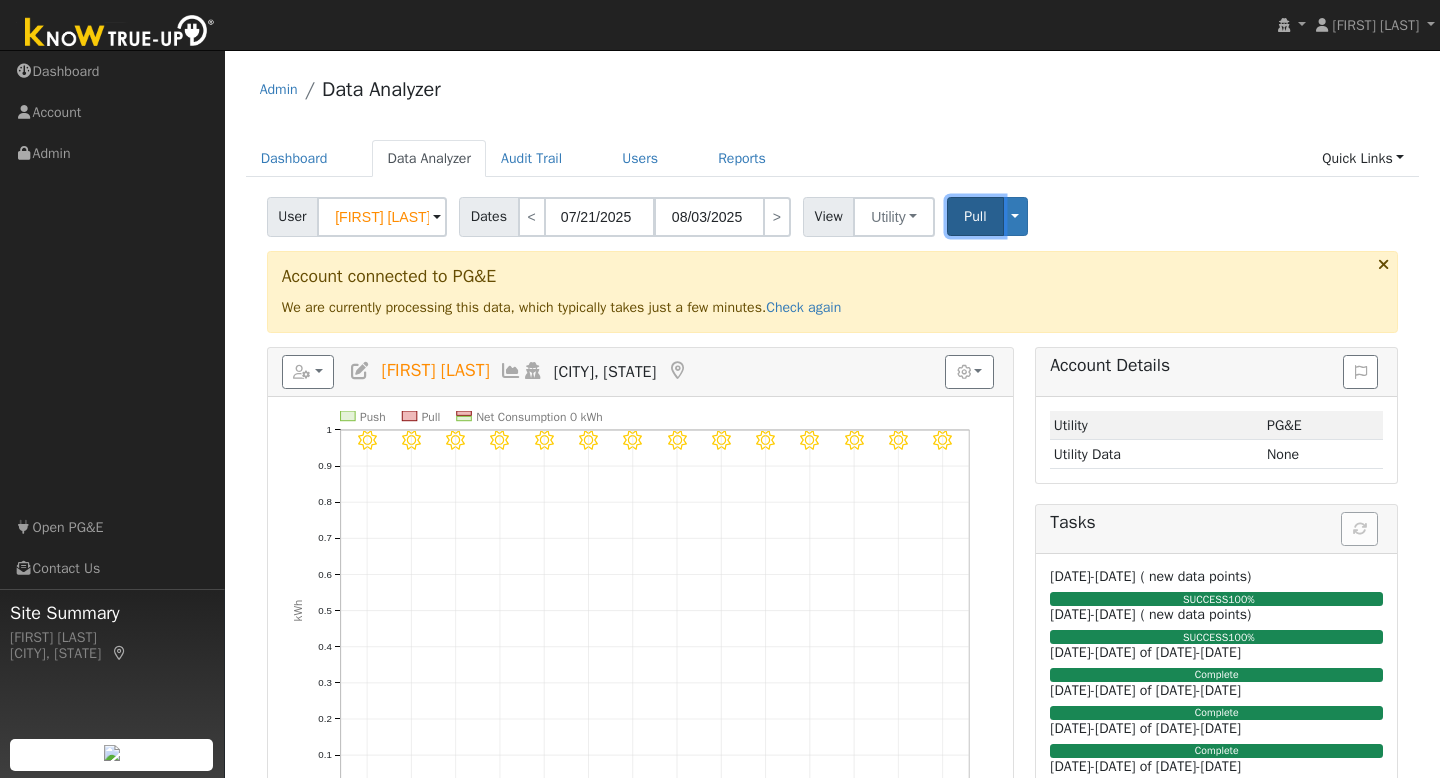 scroll, scrollTop: 0, scrollLeft: 0, axis: both 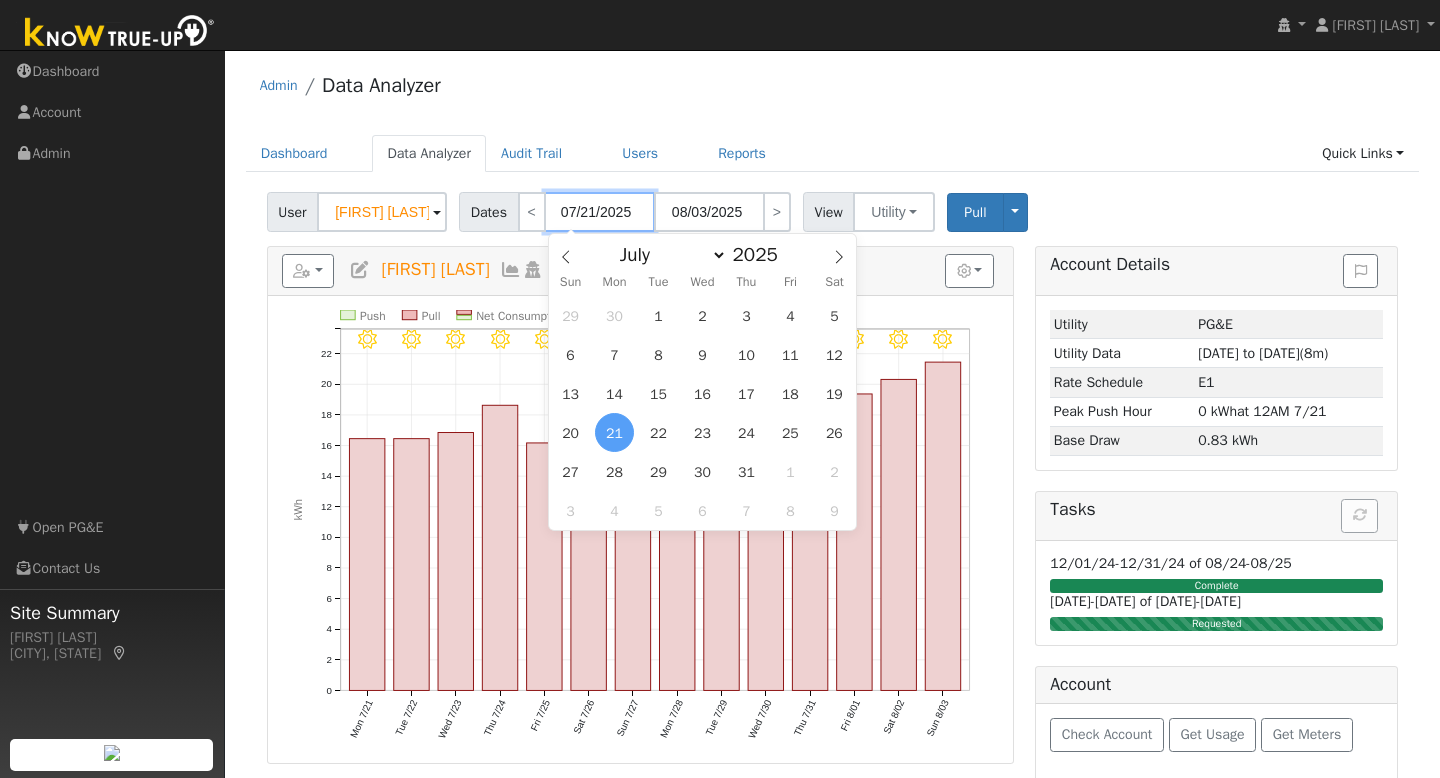 click on "07/21/2025" at bounding box center (600, 212) 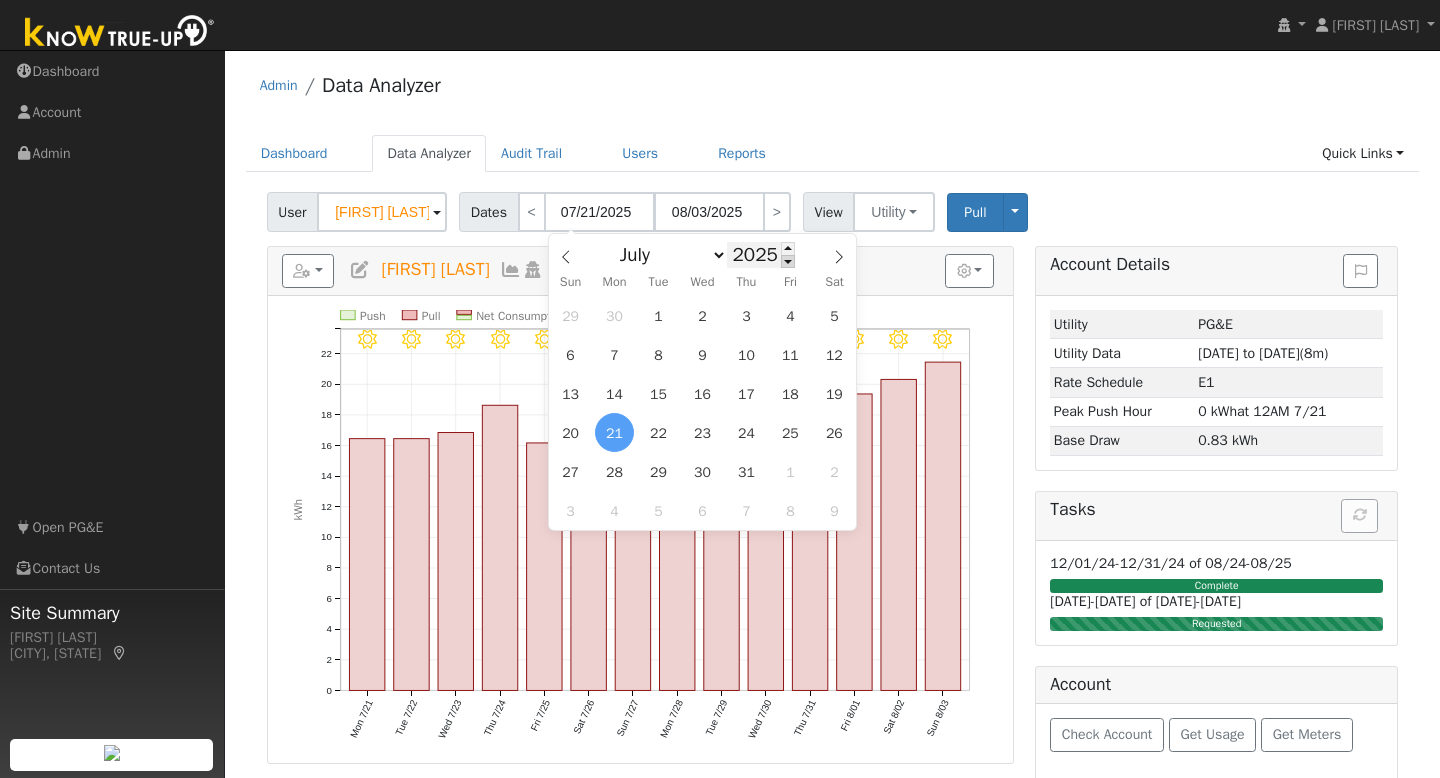 click at bounding box center (788, 261) 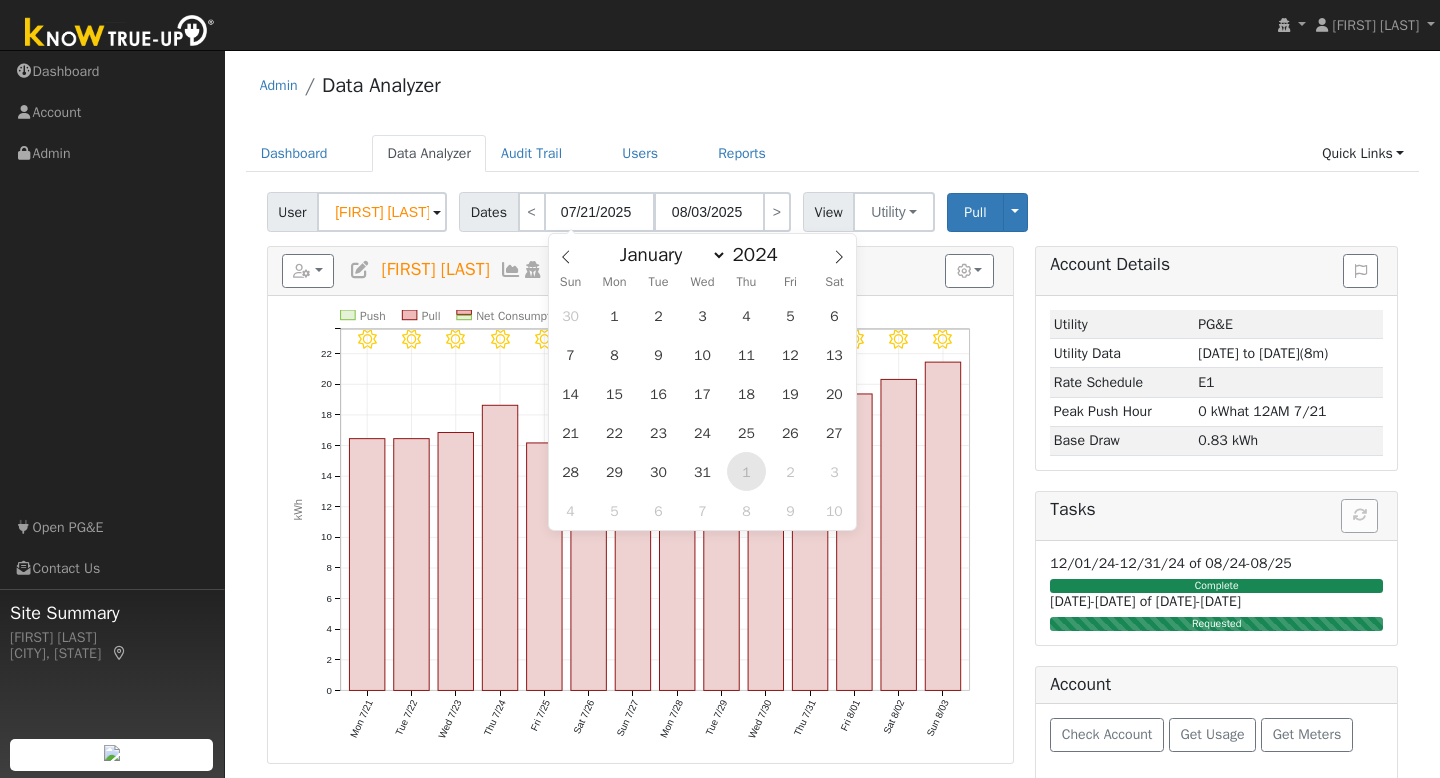 click on "1" at bounding box center [746, 471] 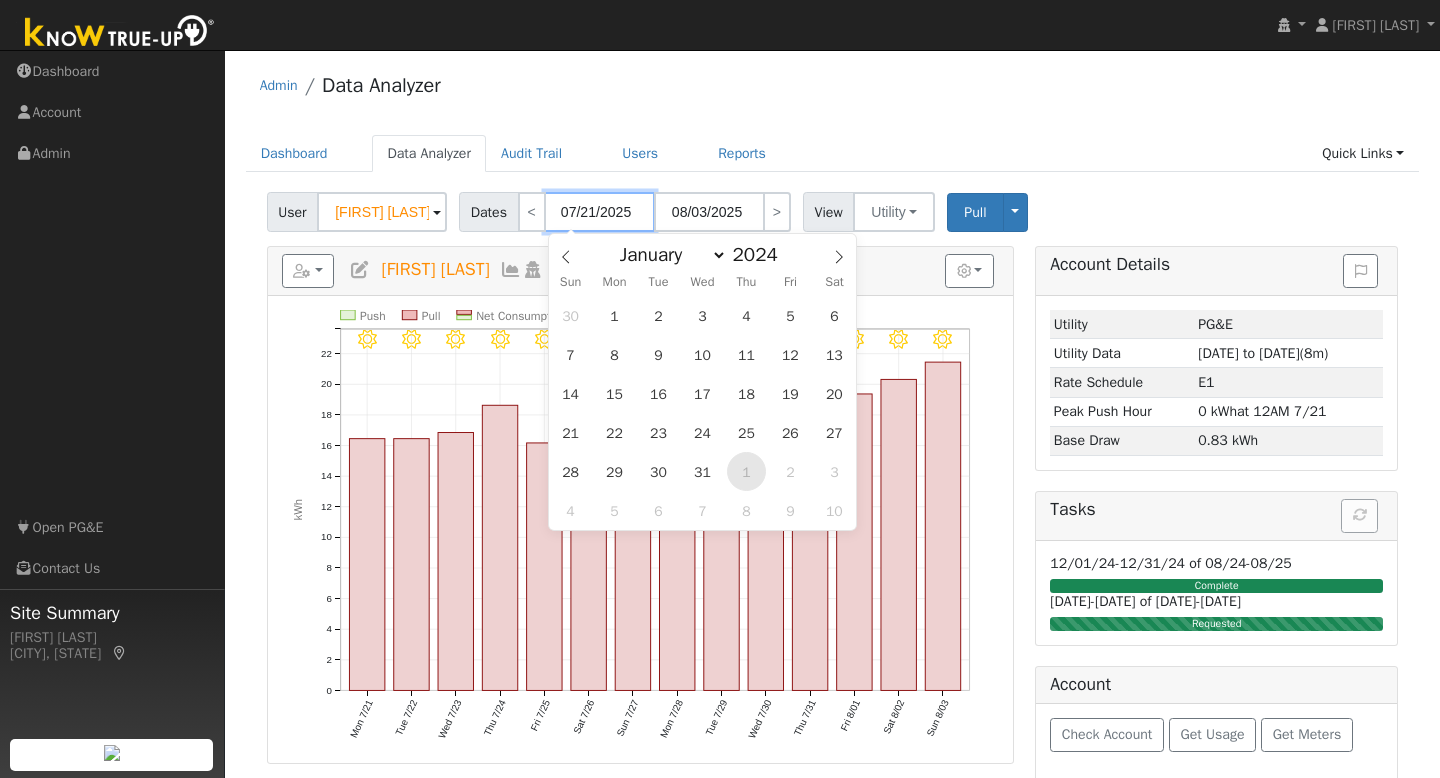 type on "08/01/2024" 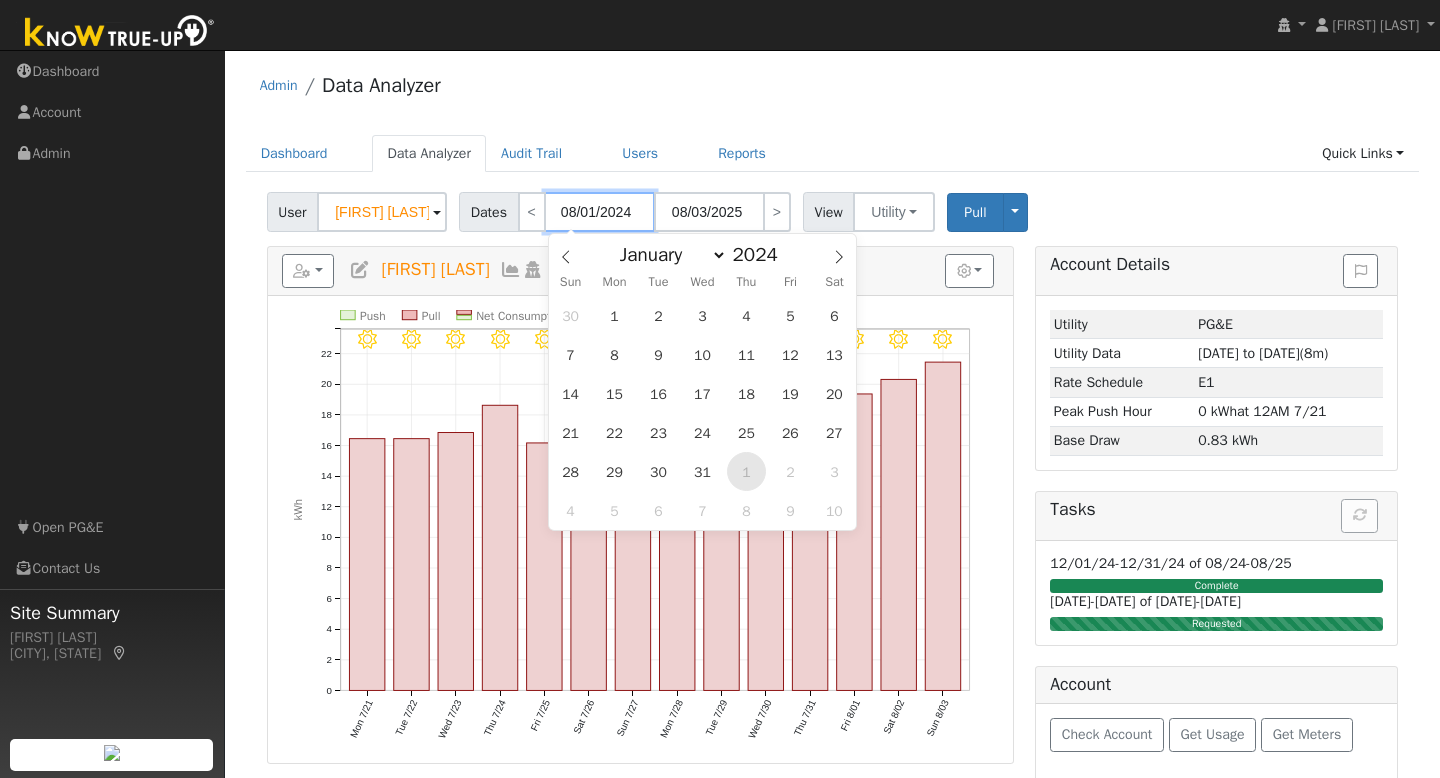 type on "08/31/2024" 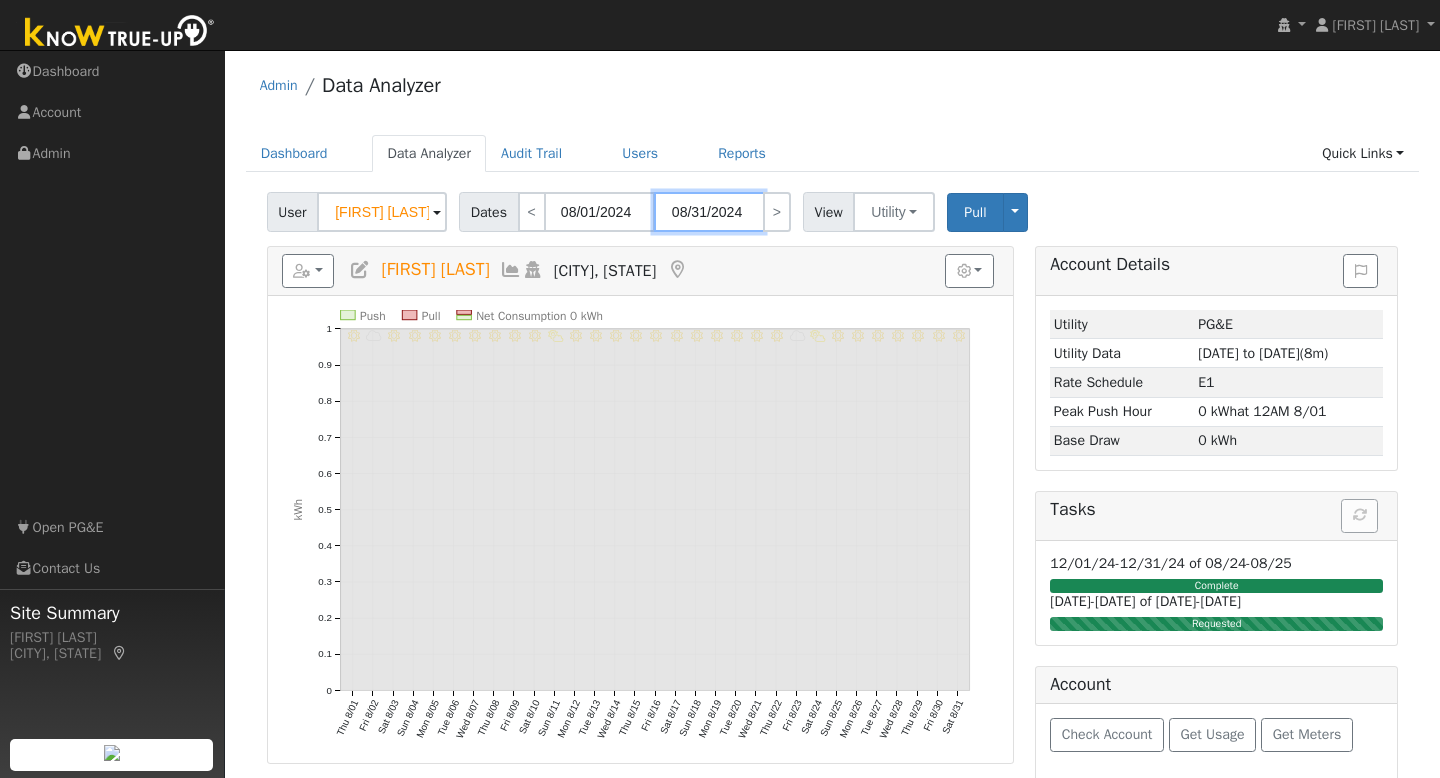 click on "08/31/2024" at bounding box center [709, 212] 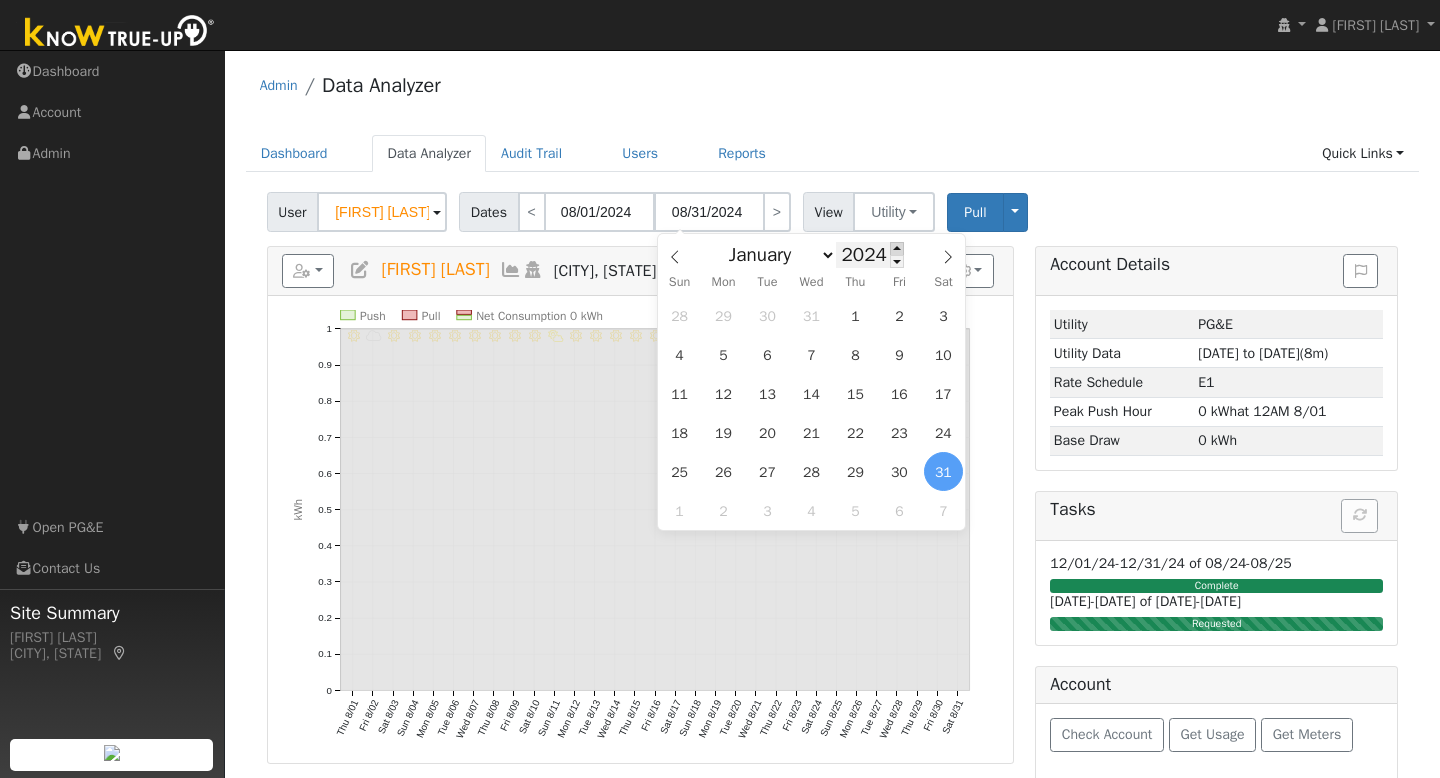click at bounding box center [897, 248] 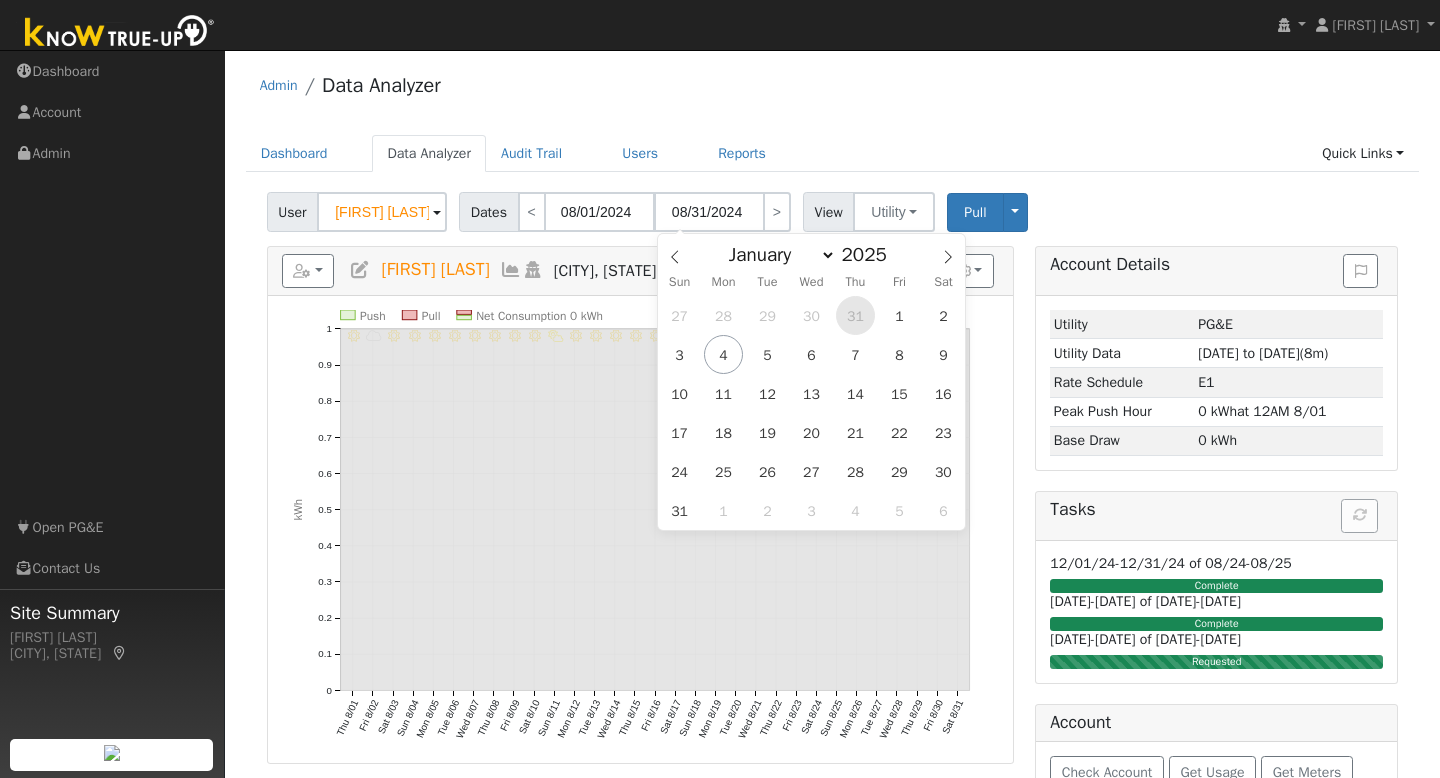click on "31" at bounding box center (855, 315) 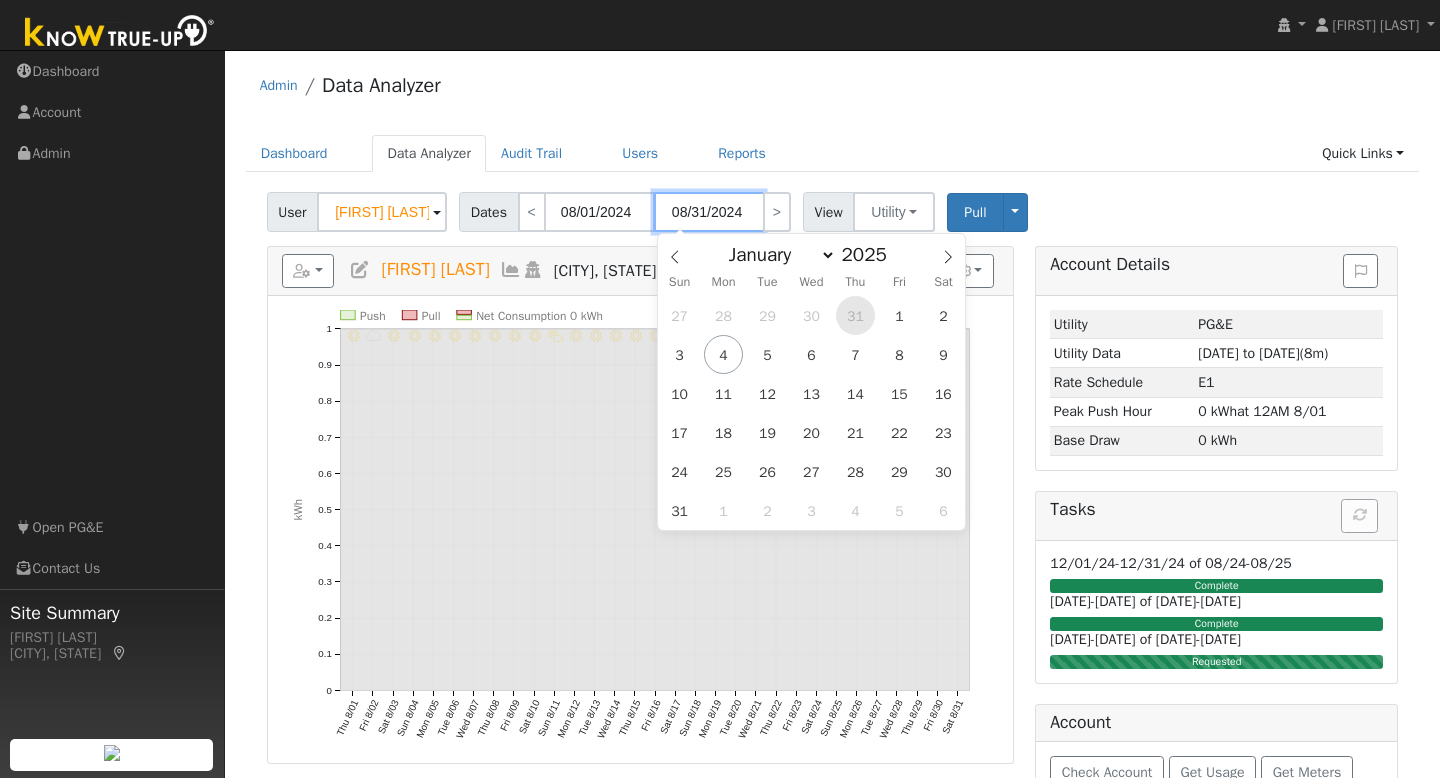 type on "07/31/2025" 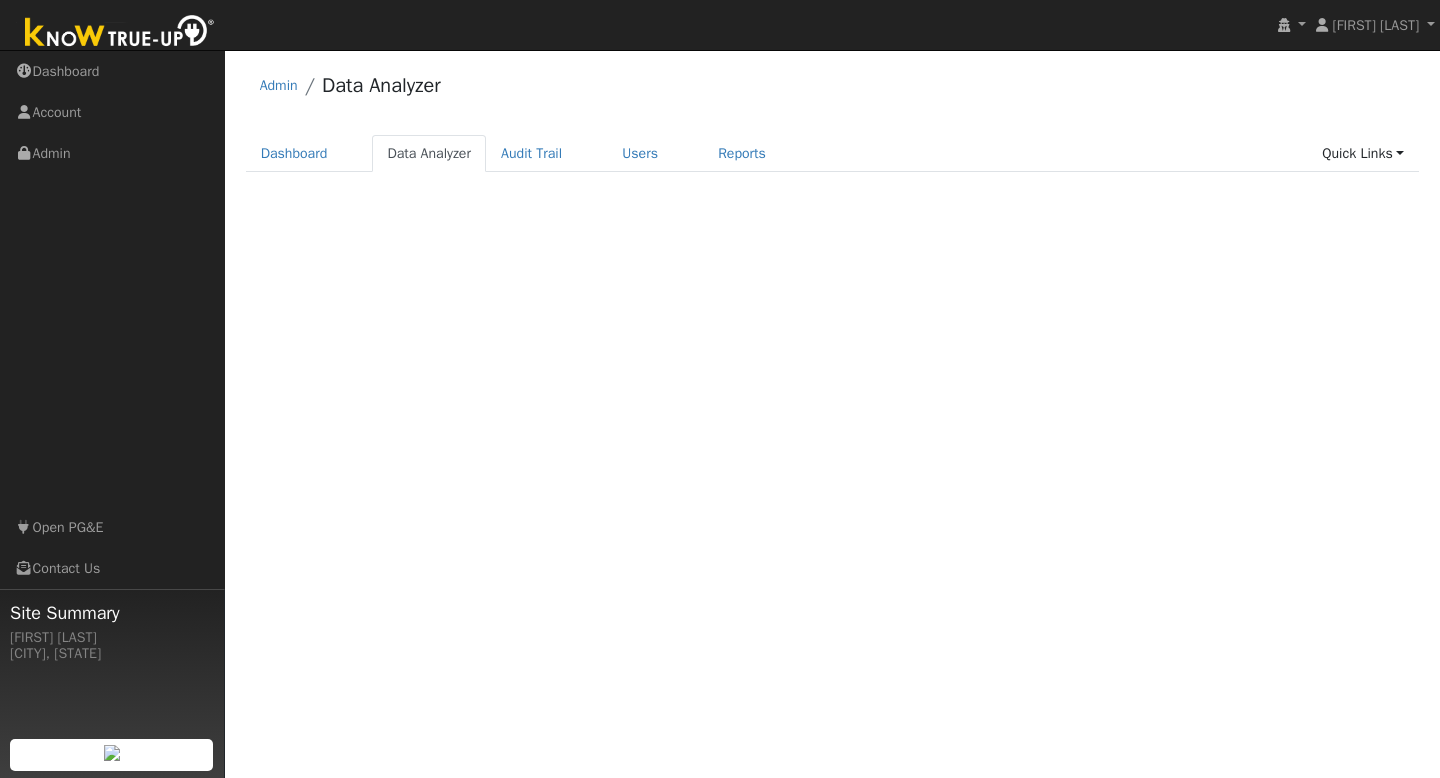 scroll, scrollTop: 0, scrollLeft: 0, axis: both 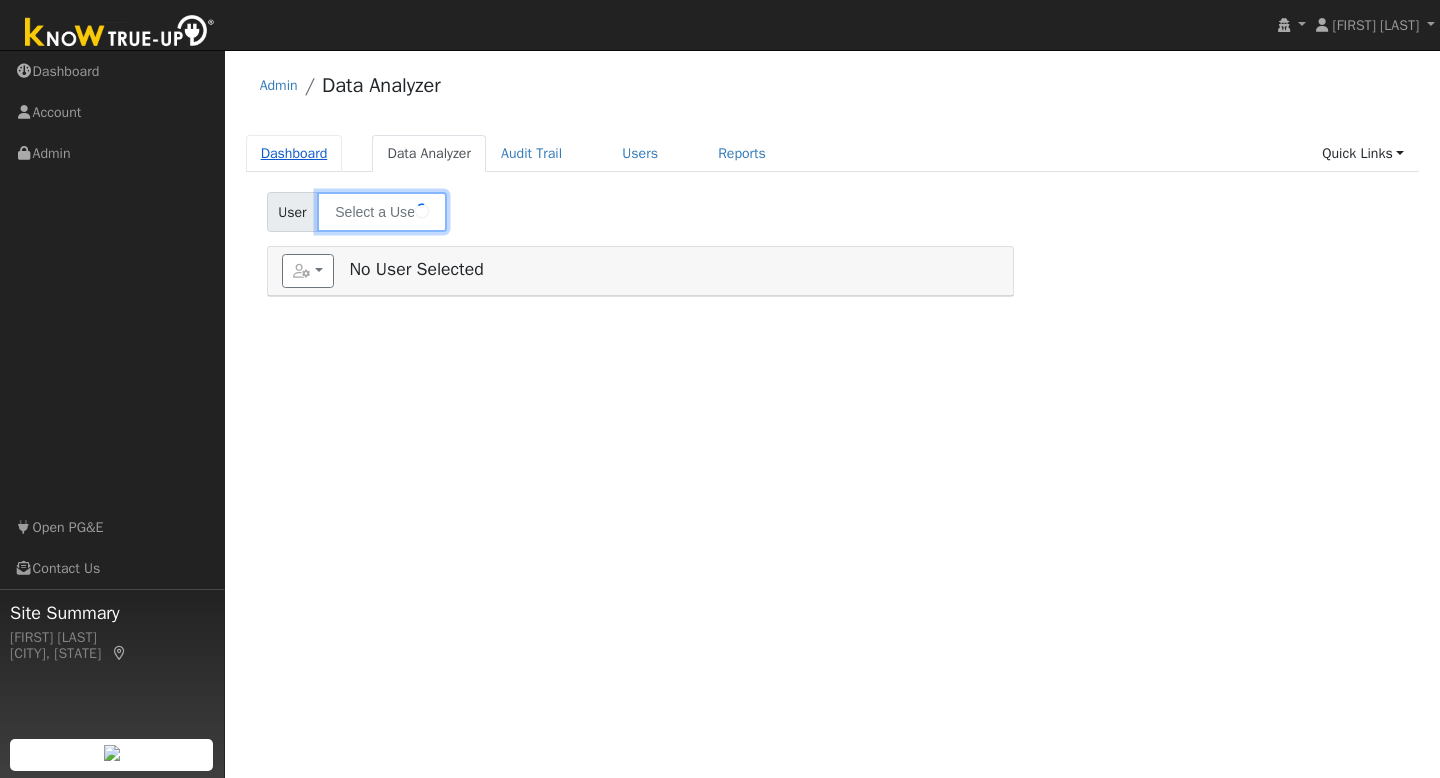 type on "[FIRST] [LAST]" 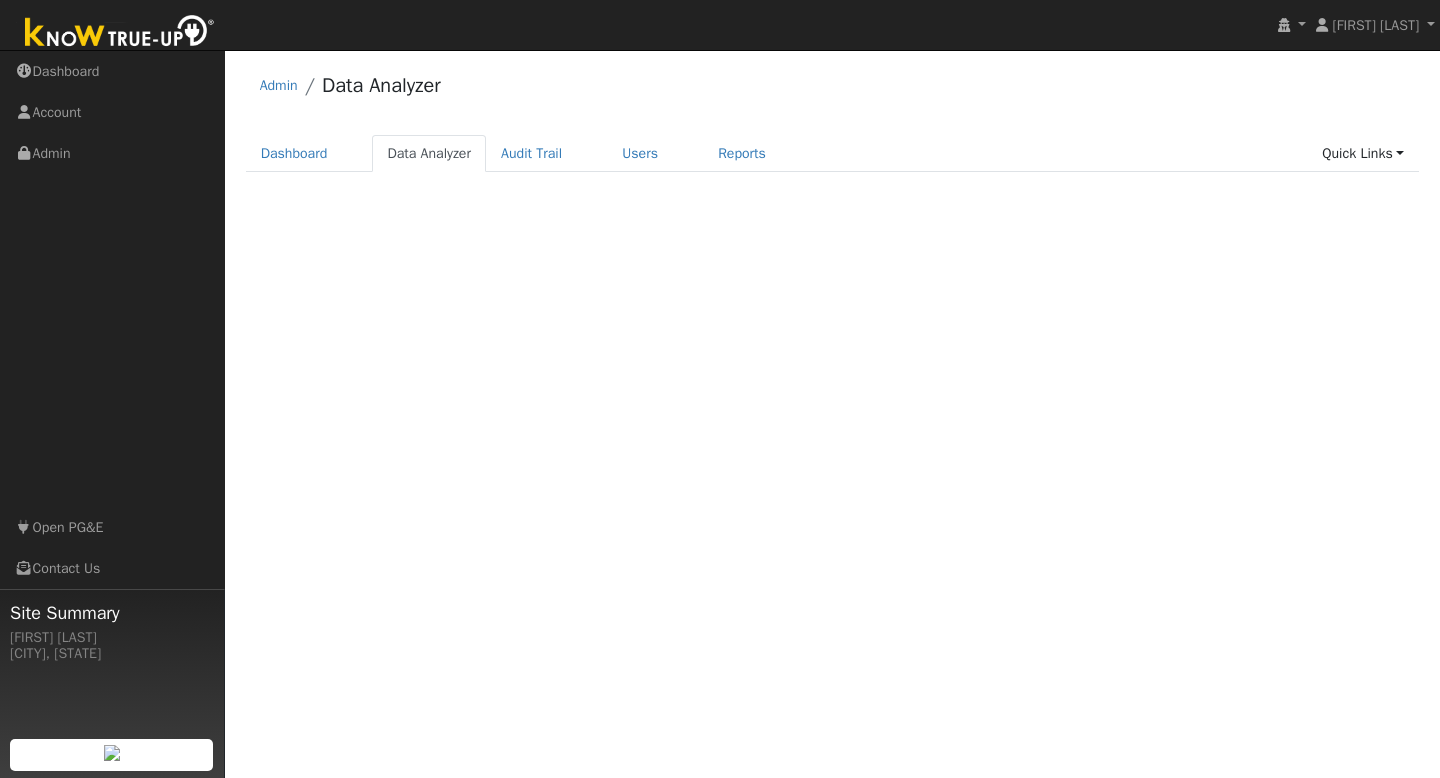 scroll, scrollTop: 0, scrollLeft: 0, axis: both 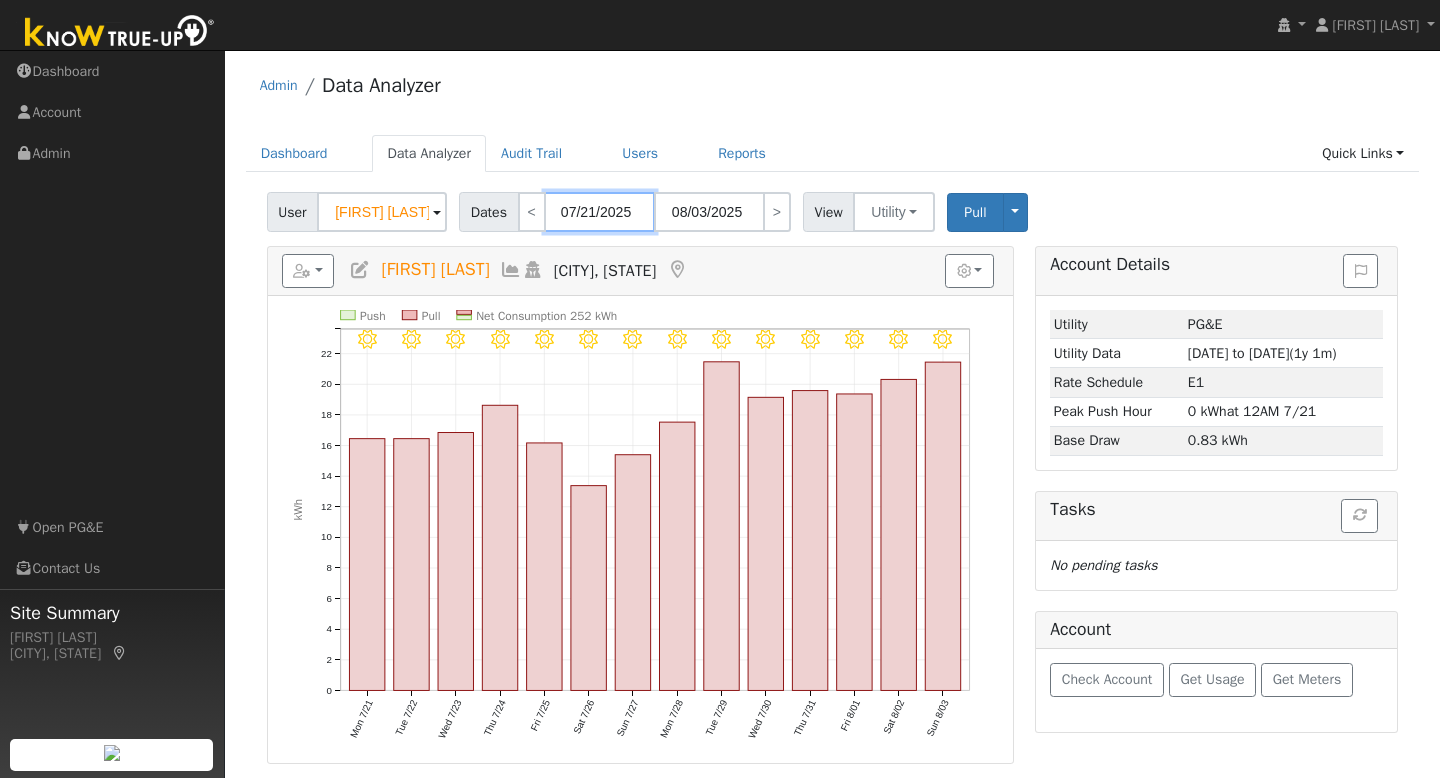 click on "07/21/2025" at bounding box center (600, 212) 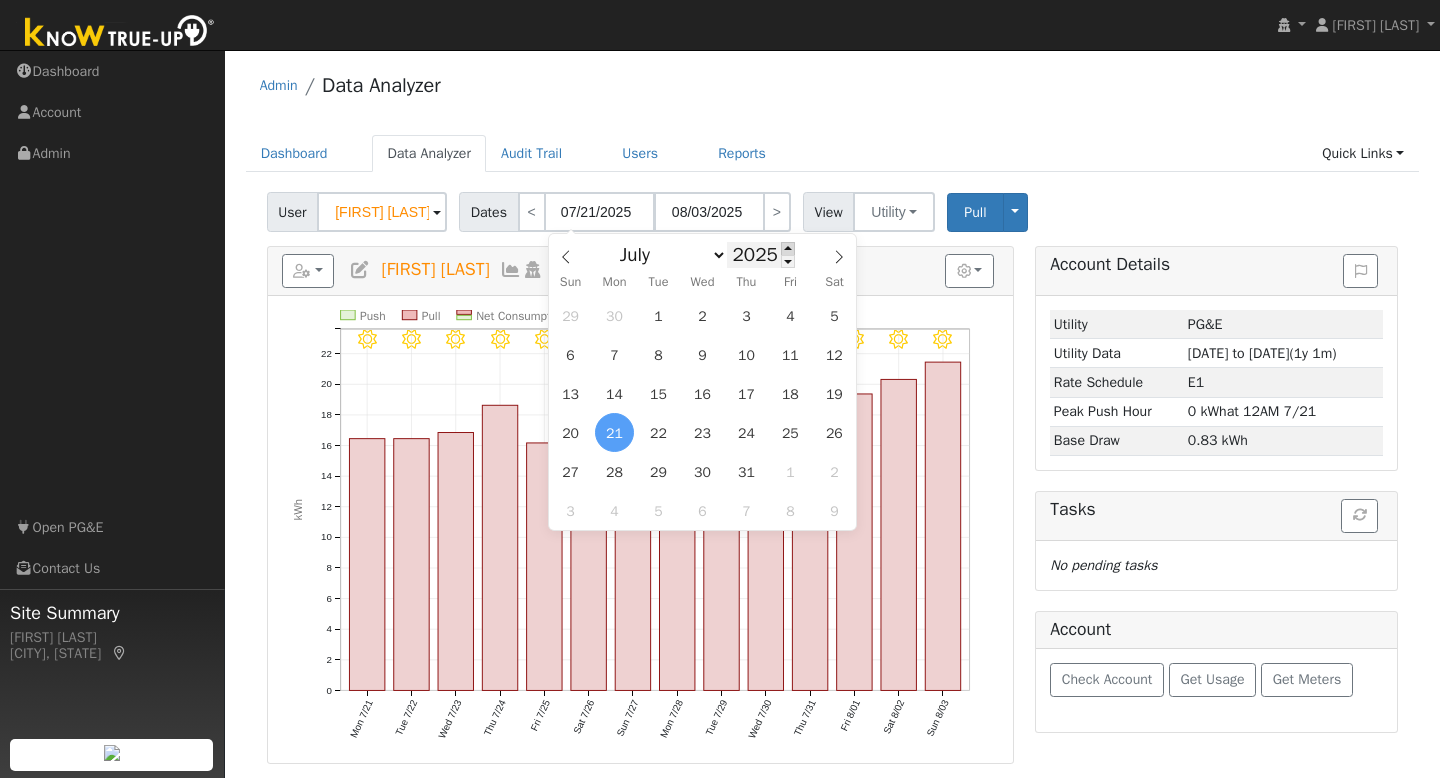 click at bounding box center [788, 248] 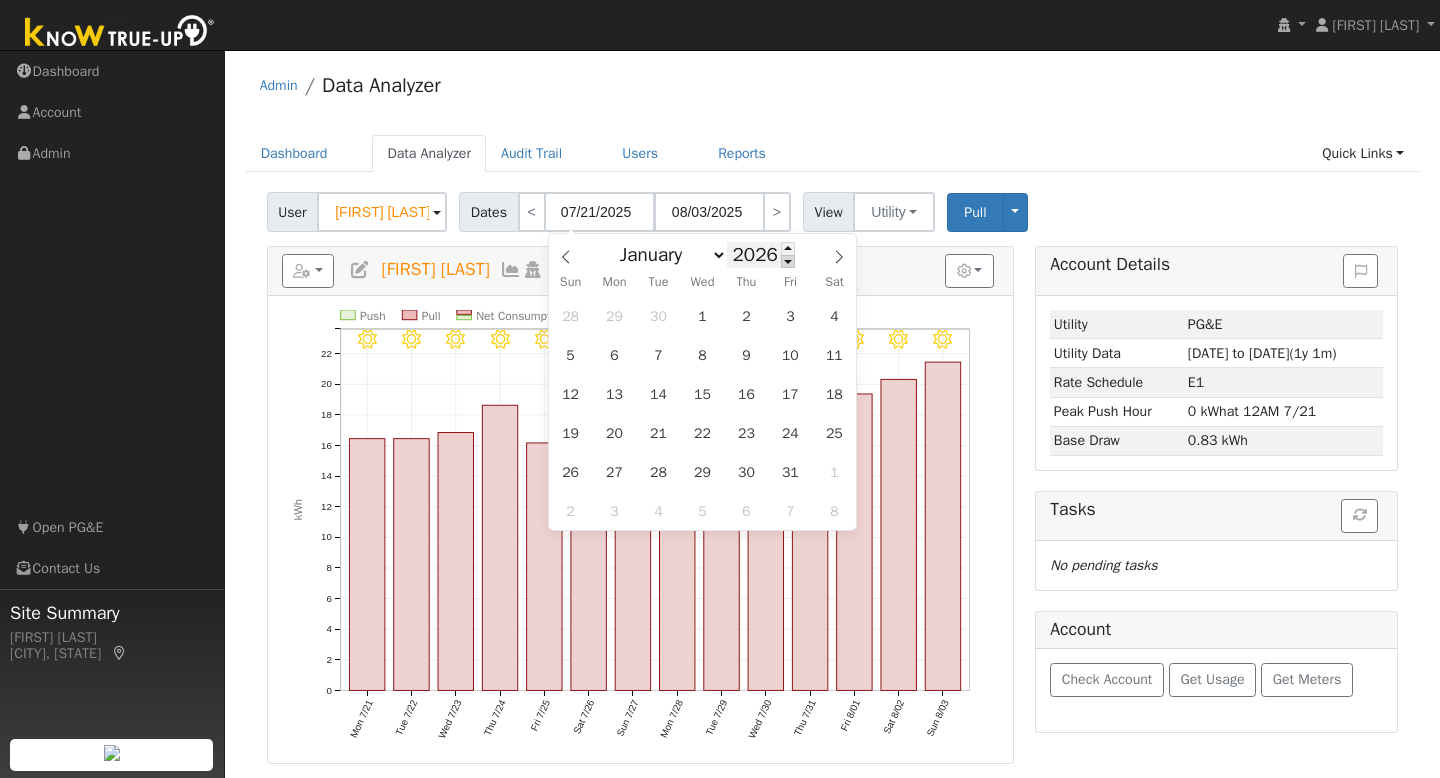 click at bounding box center [788, 261] 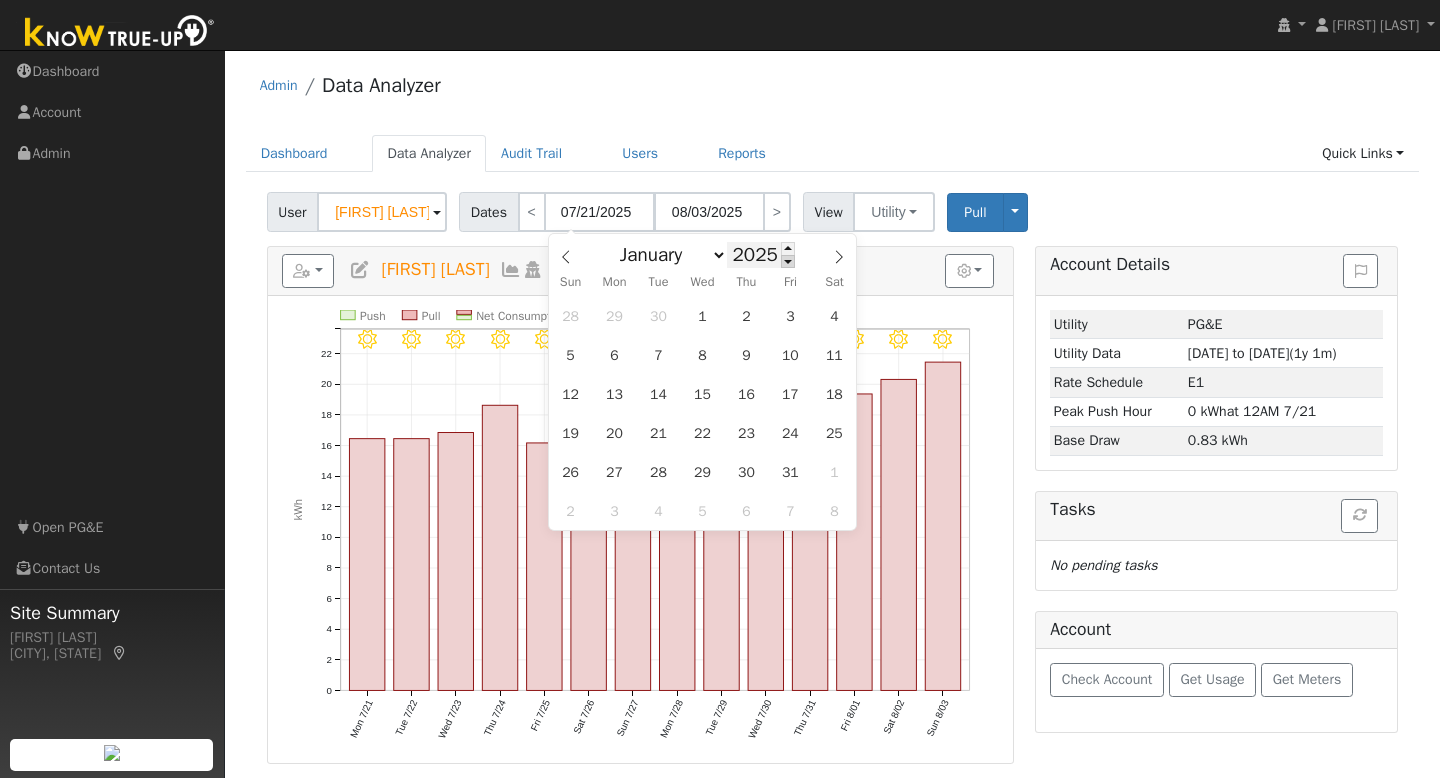 click at bounding box center (788, 261) 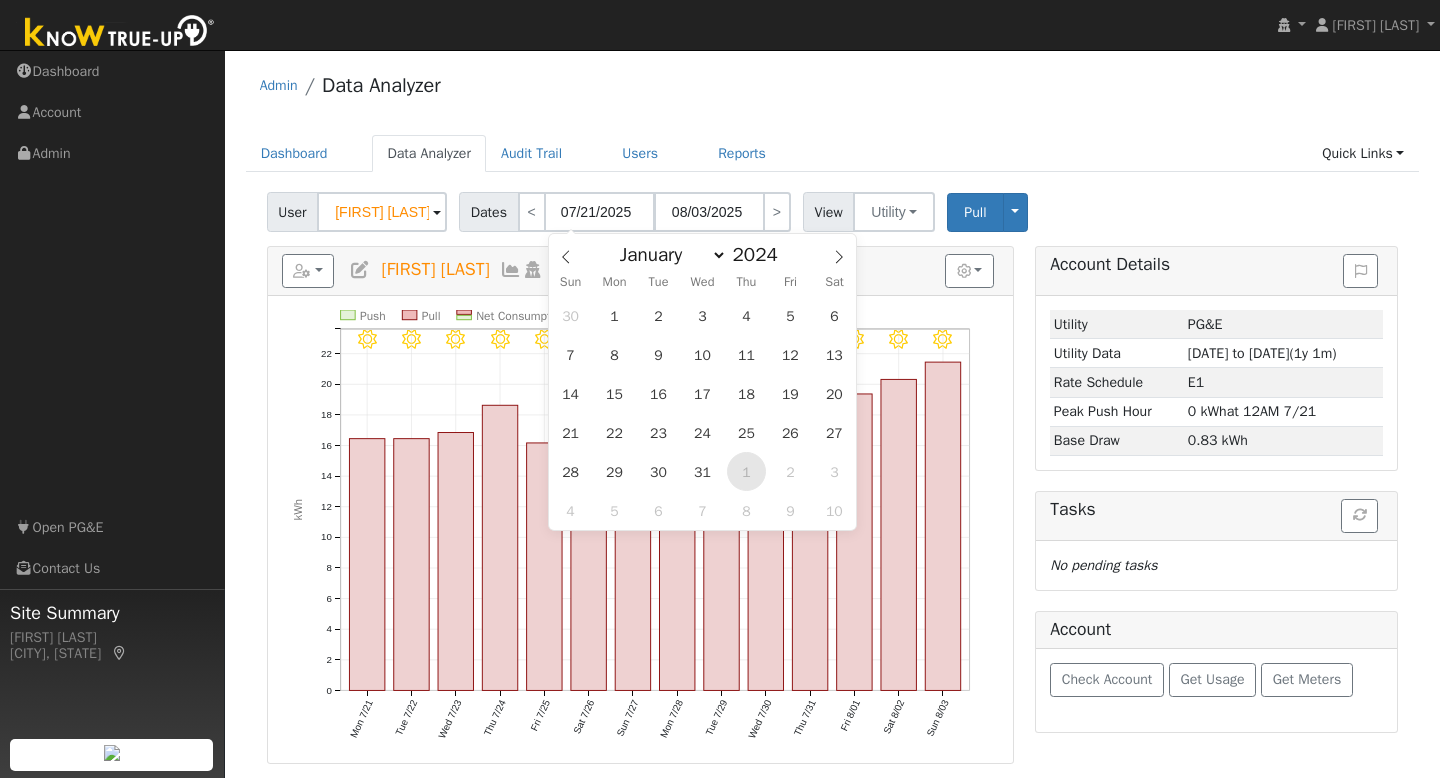 click on "1" at bounding box center (746, 471) 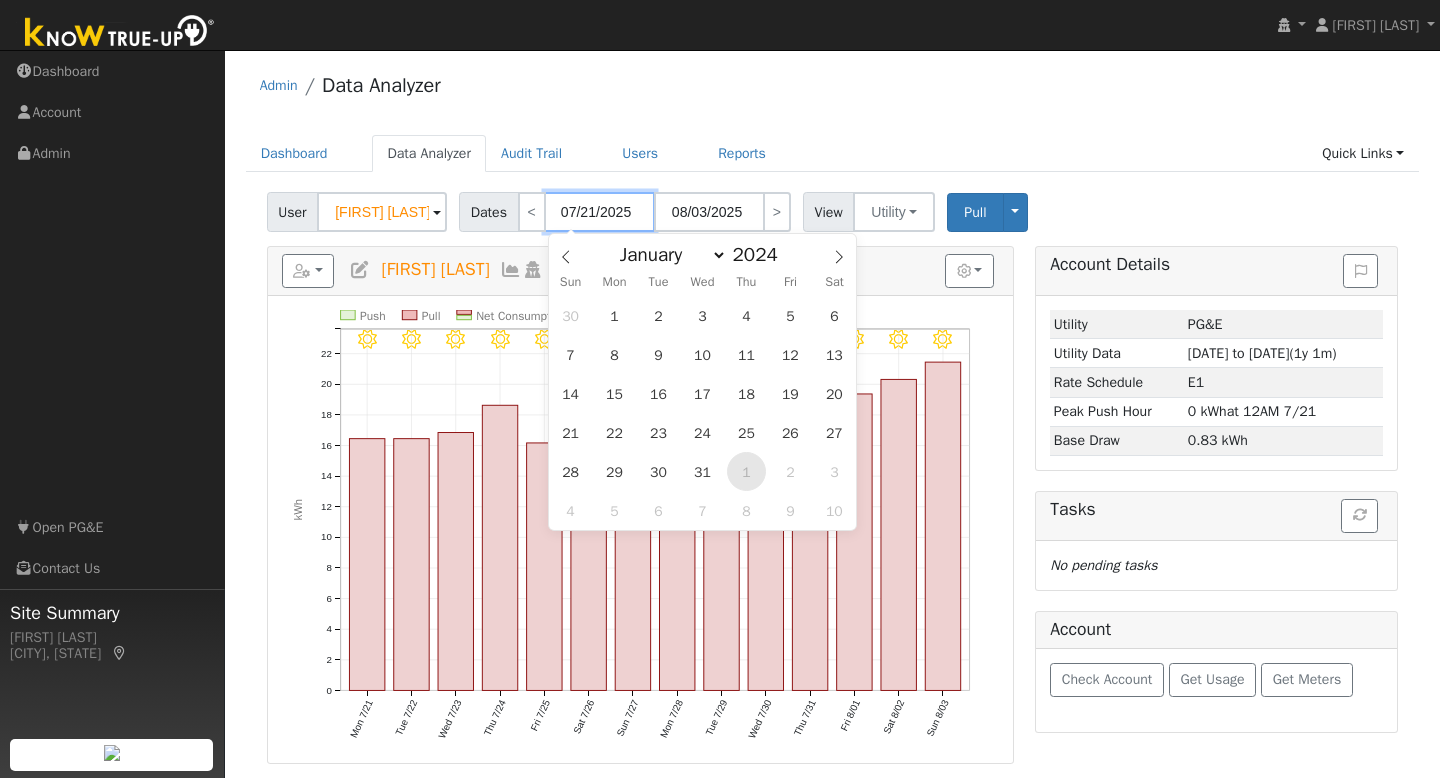 type on "08/01/2024" 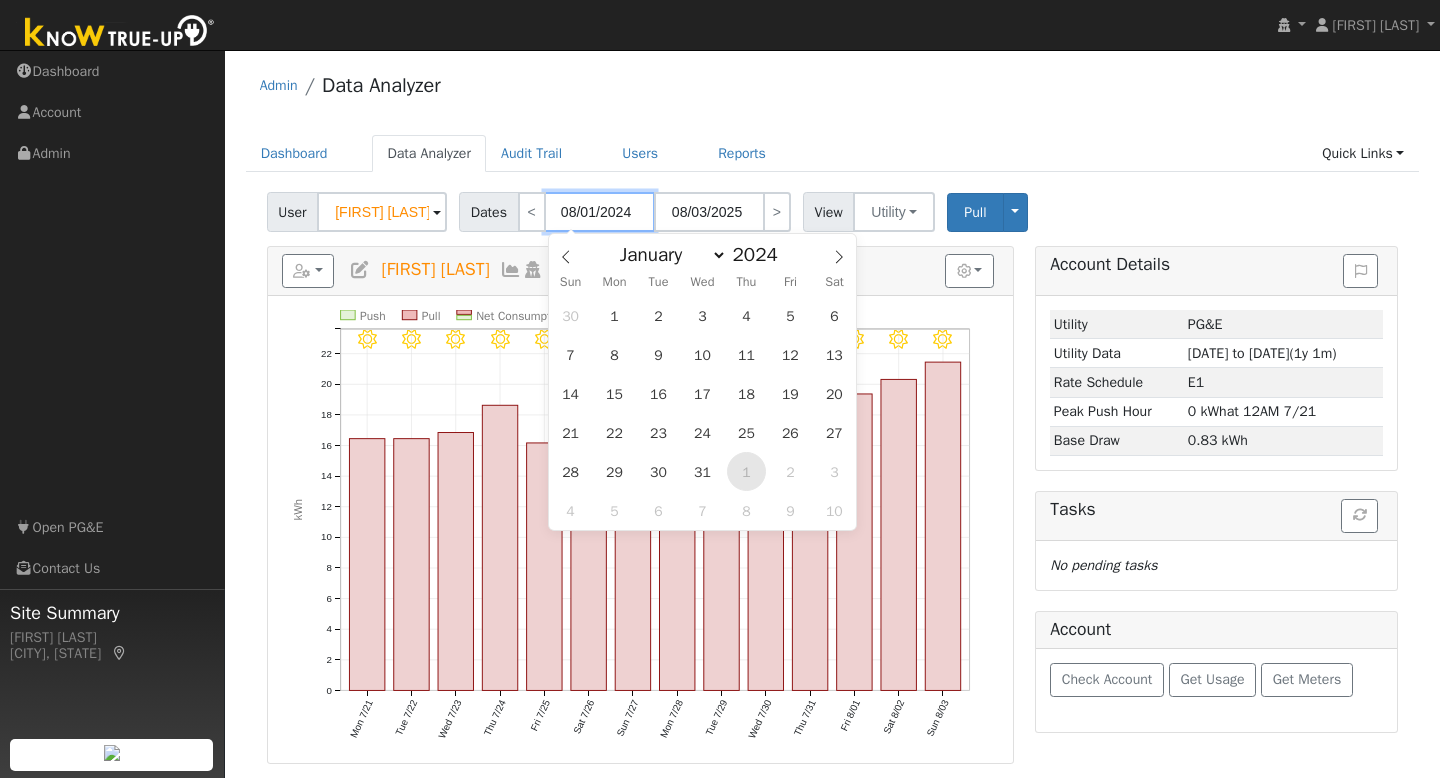 type on "08/31/2024" 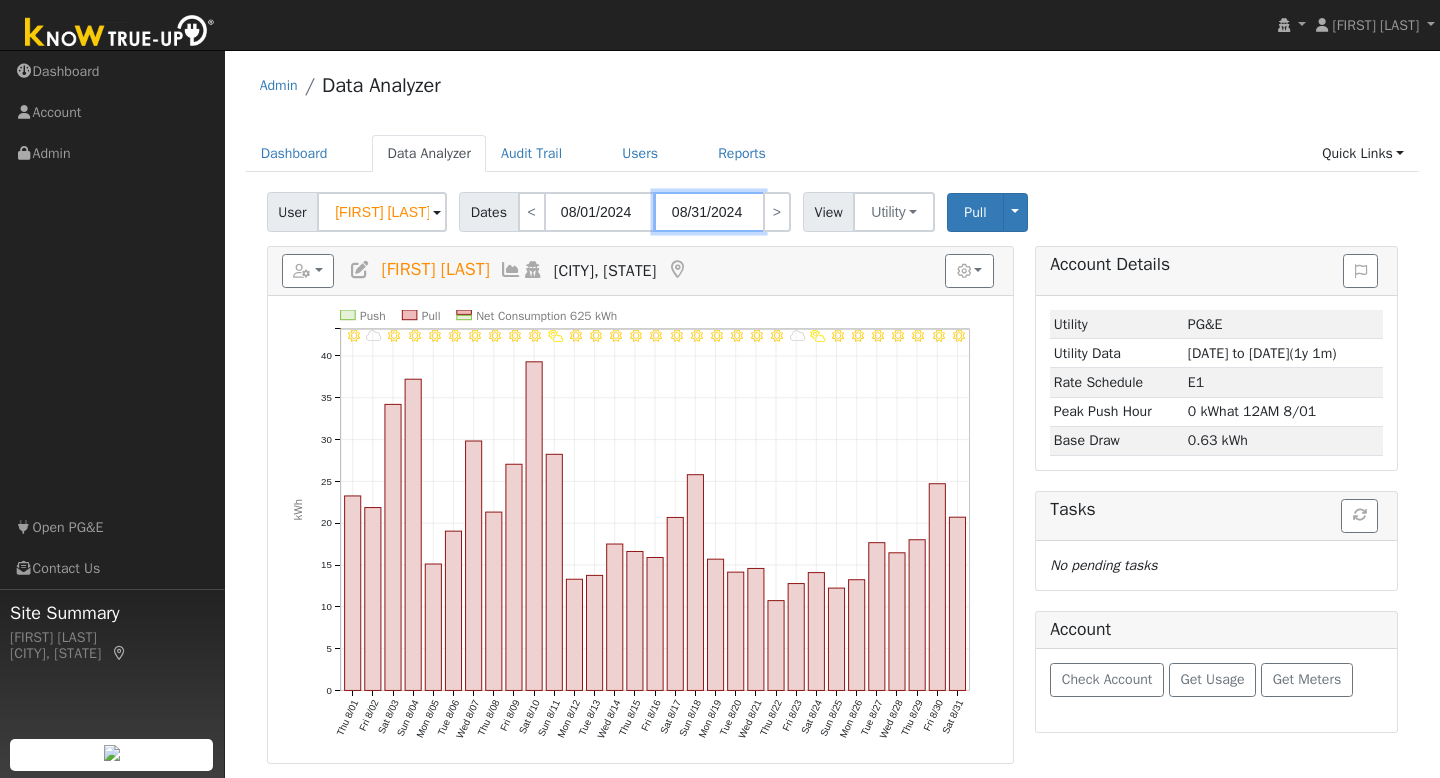 click on "08/31/2024" at bounding box center (709, 212) 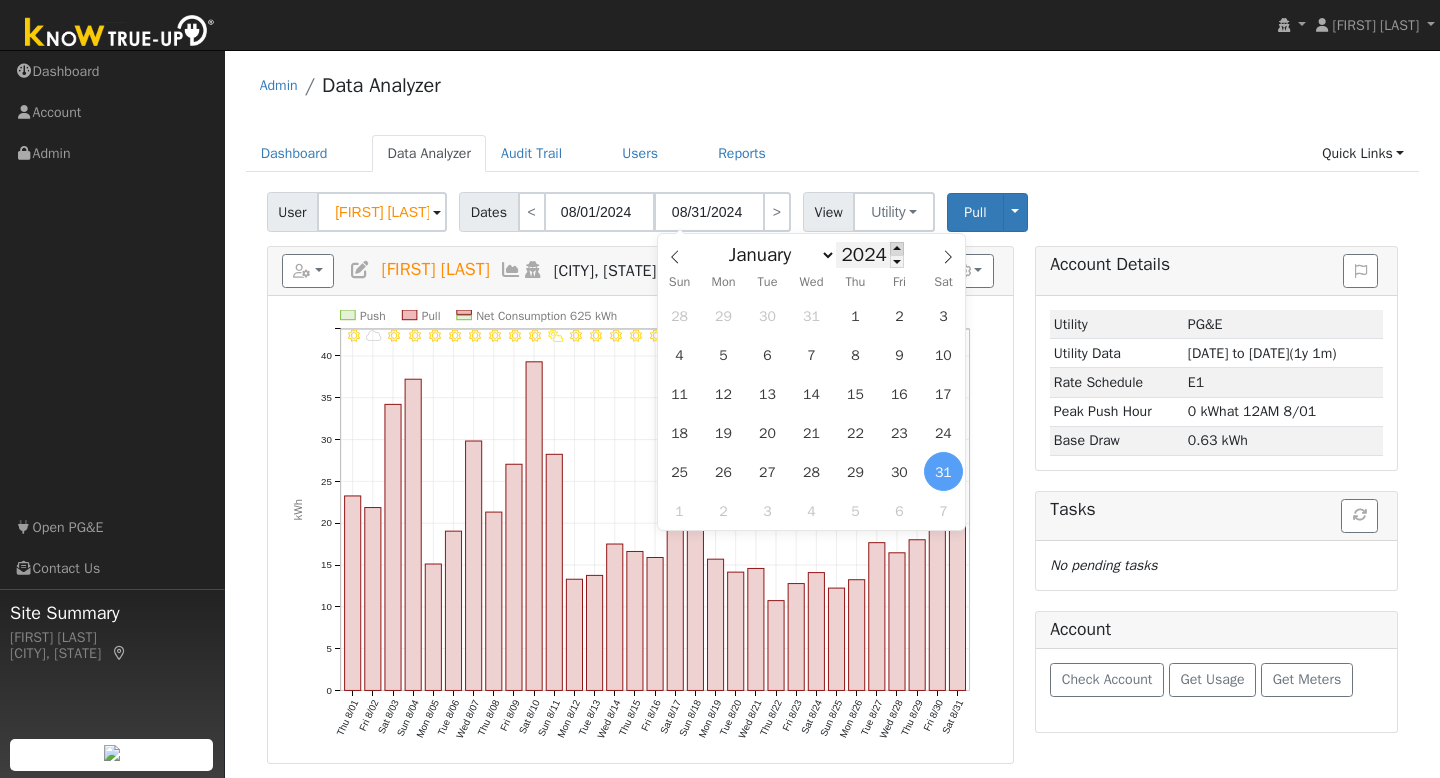 click at bounding box center [897, 248] 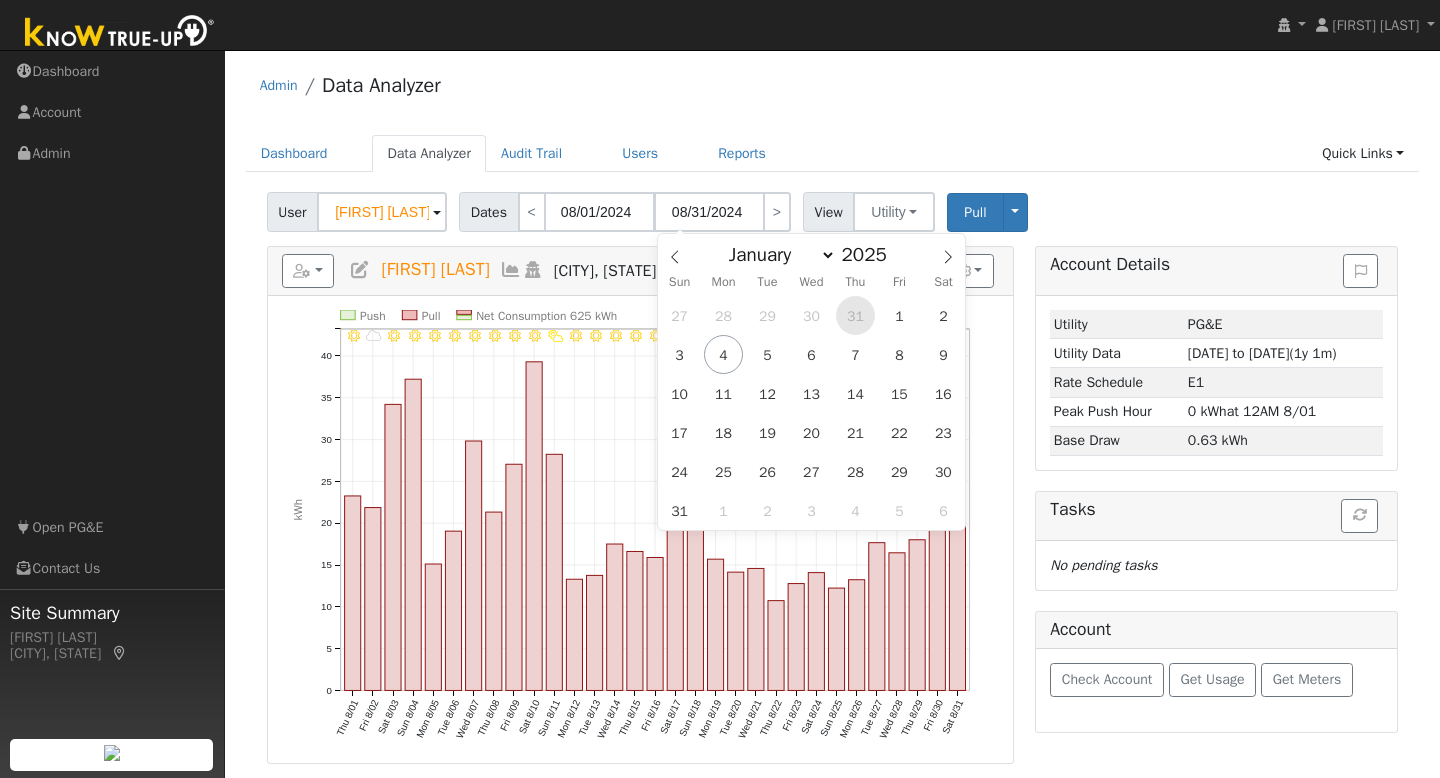 click on "31" at bounding box center (855, 315) 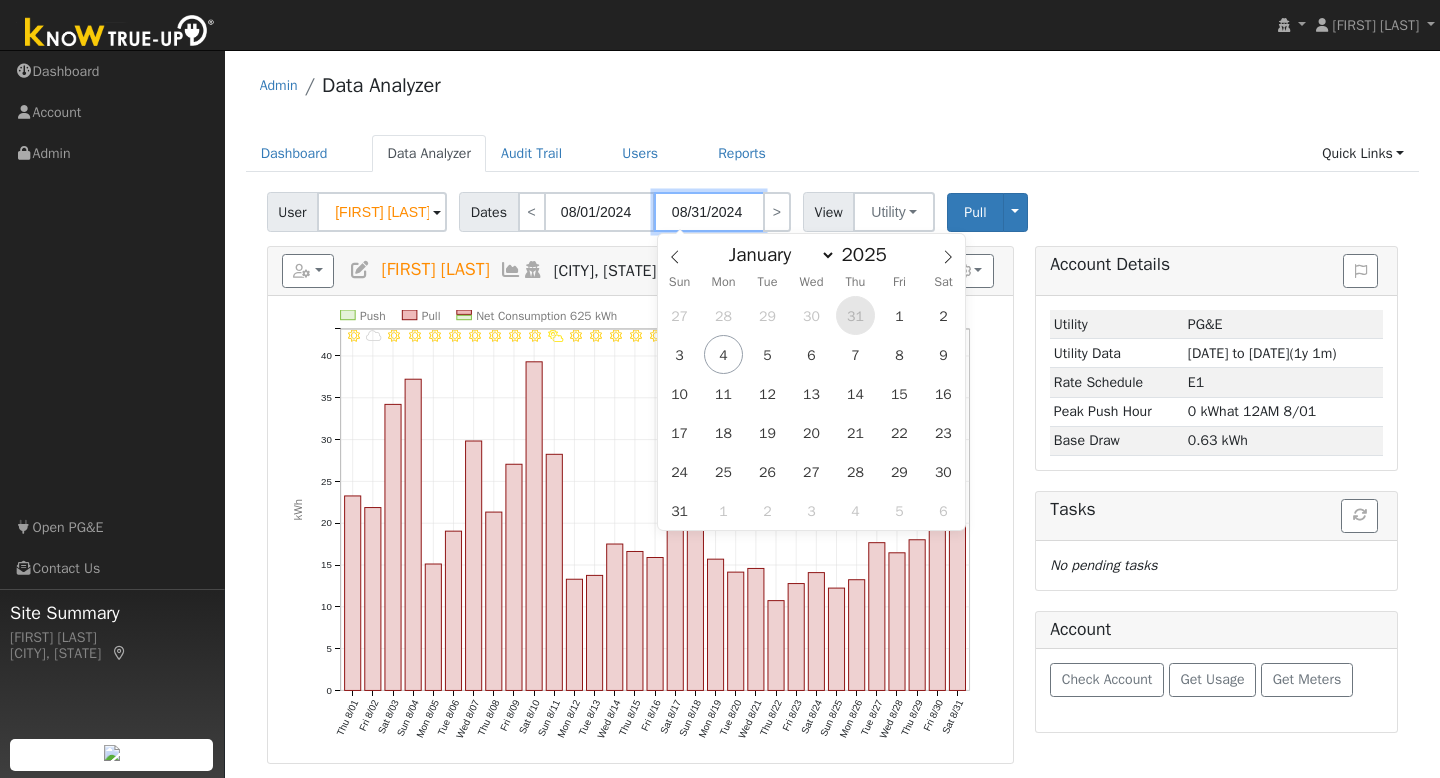 type on "07/31/2025" 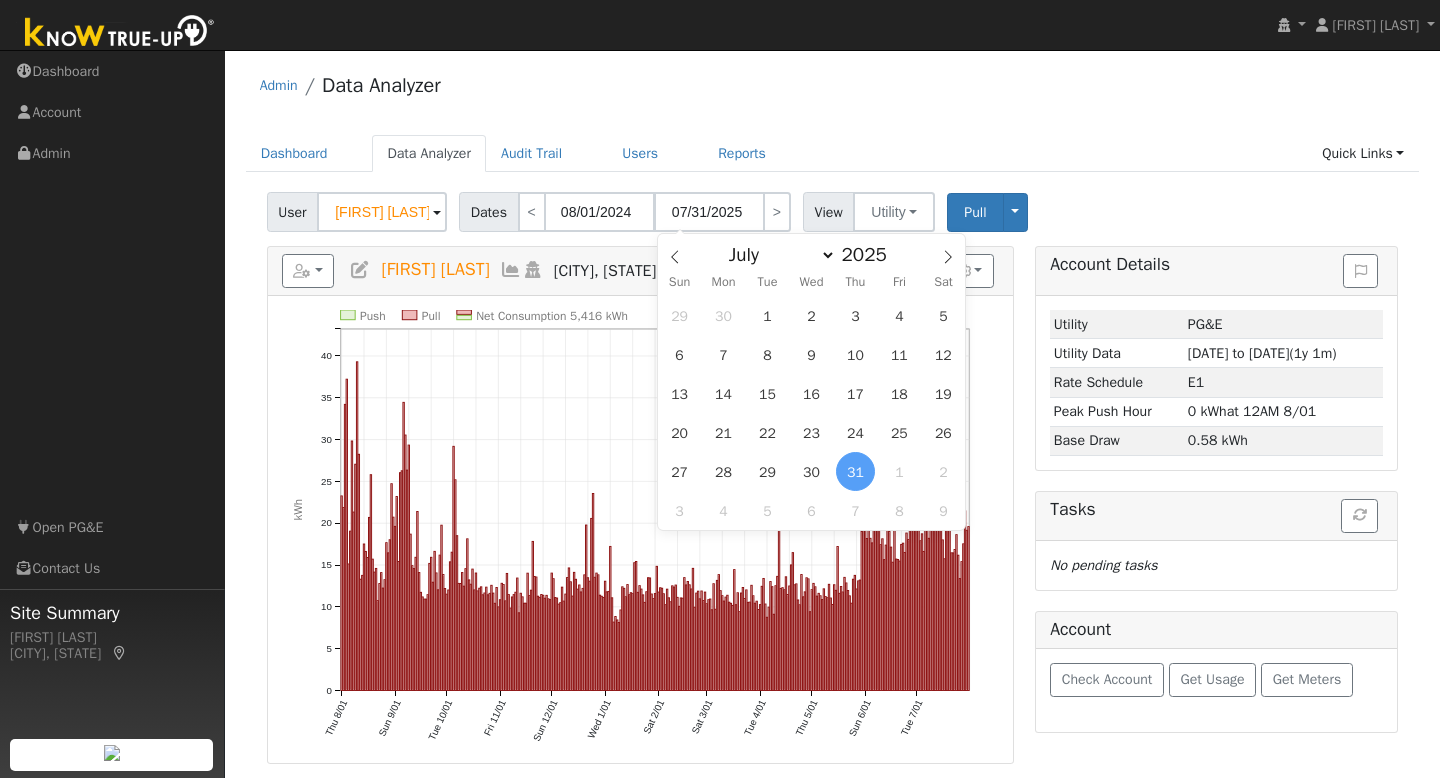 click on "User John Gibson Account   Default Account Default Account 4623 Nassau Court, Rocklin, CA 95765 Primary Account Dates  <  08/01/2024 07/31/2025 > View Utility Utility Solar Pull Toggle Dropdown View Delete This Data Delete ALL Data Disconnect Utility Are you sure you want to delete John Gibson's PG&E data from 08/01/2024 to 07/31/2025?  Back   Delete  Are you sure you want to delete ALL John Gibson's PG&E data? Be careful: this cannot be undone.  Back   Delete  Disconnecting PG&E. Do you also want to delete all of the PG&E data?  - Delete data if disconnecting or connecting to different data.  - Keep data if reconnecting to same data.  Be careful: this cannot be undone.  Cancel  No  Yes Switch PG&E meter to Unknown (Usage Point). This will delete all of the current meter data and pull new meter data. Be careful: this cannot be undone.  Cancel   Confirm  No" at bounding box center (832, 208) 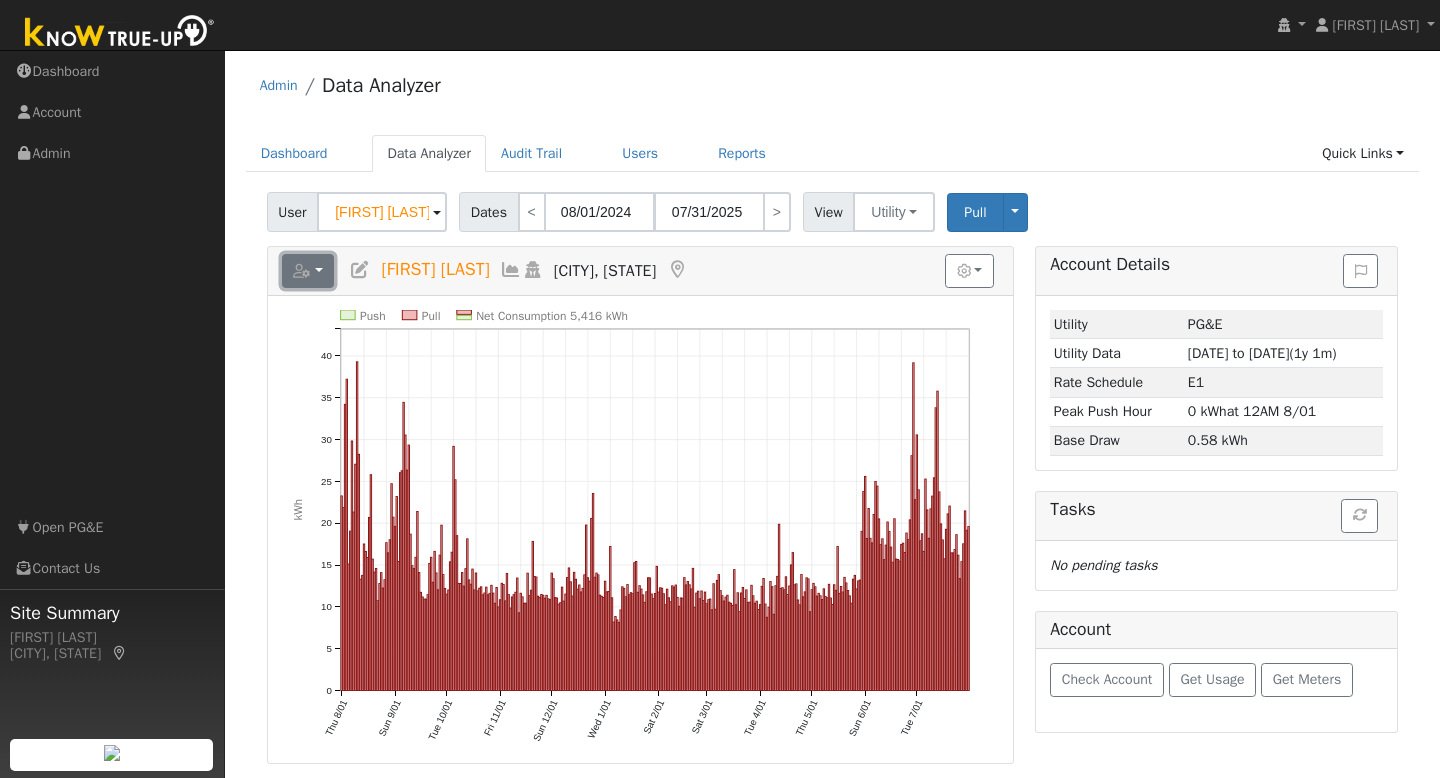 click at bounding box center (308, 271) 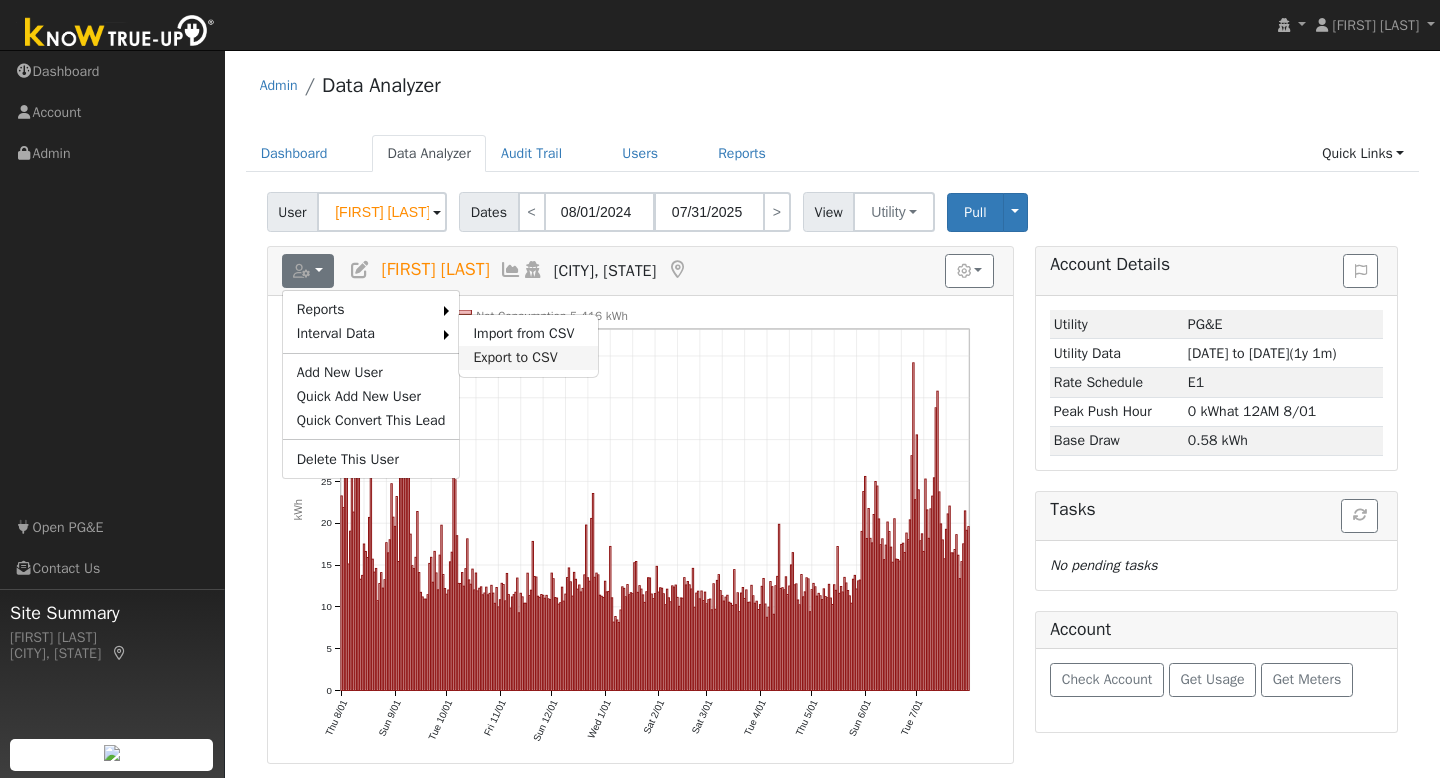 click on "Export to CSV" at bounding box center (528, 358) 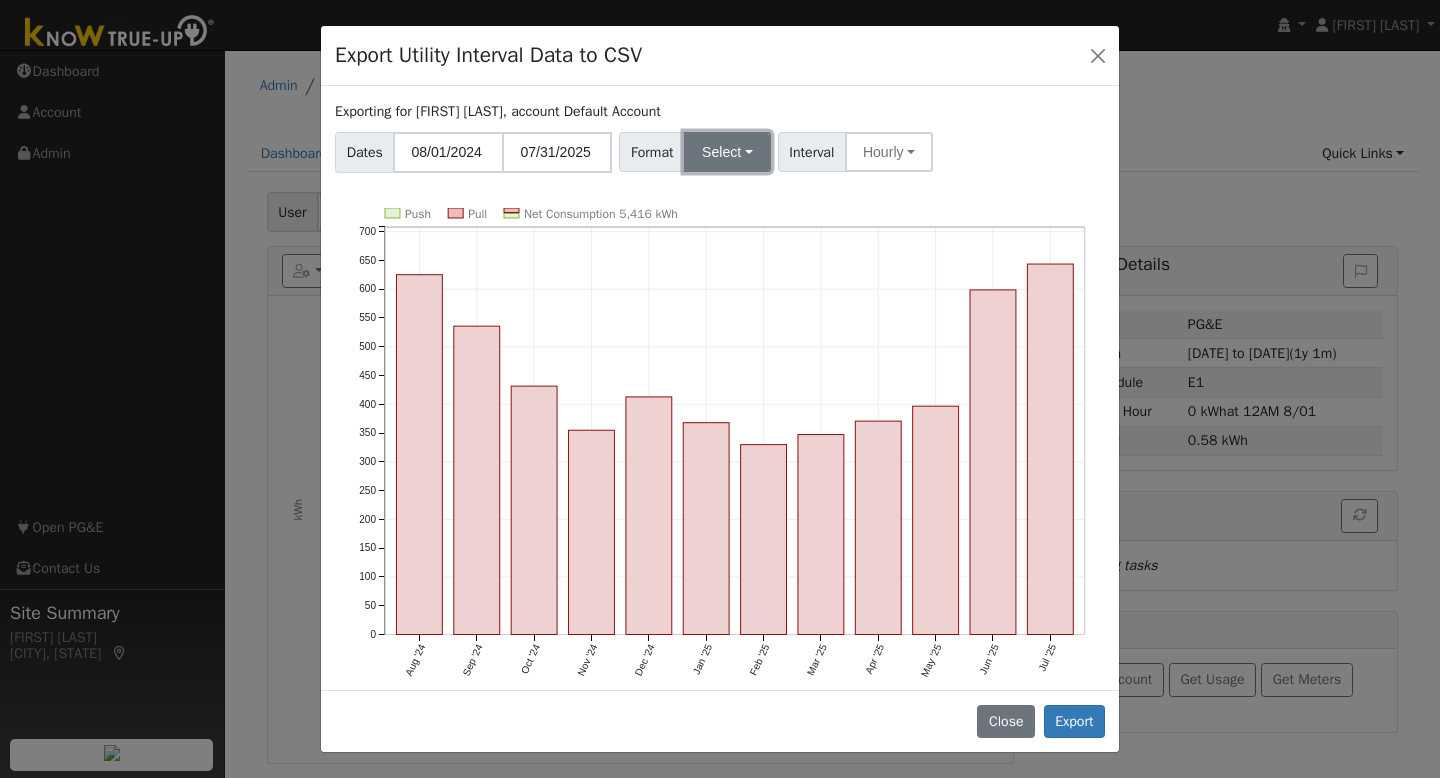 click on "Select" at bounding box center [727, 152] 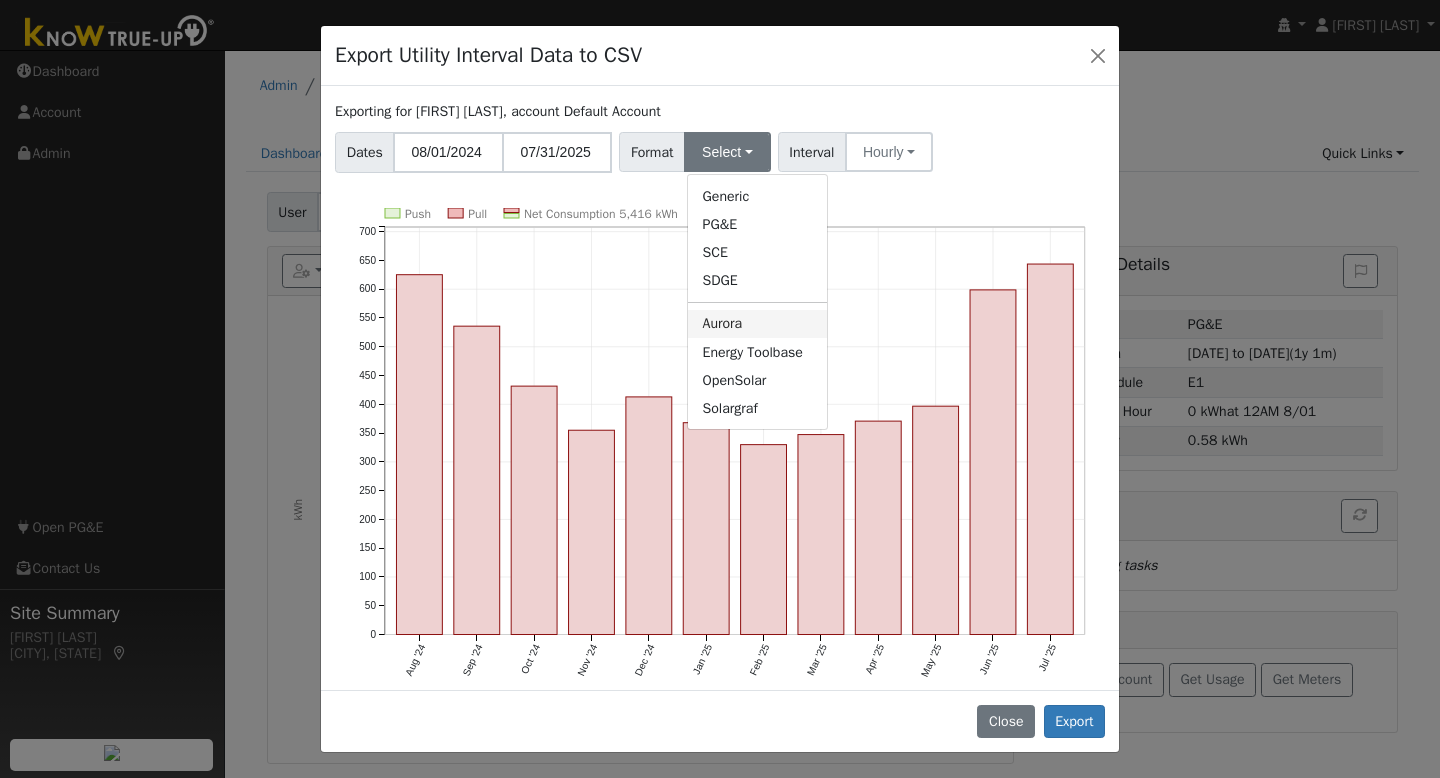 click on "Aurora" at bounding box center [757, 324] 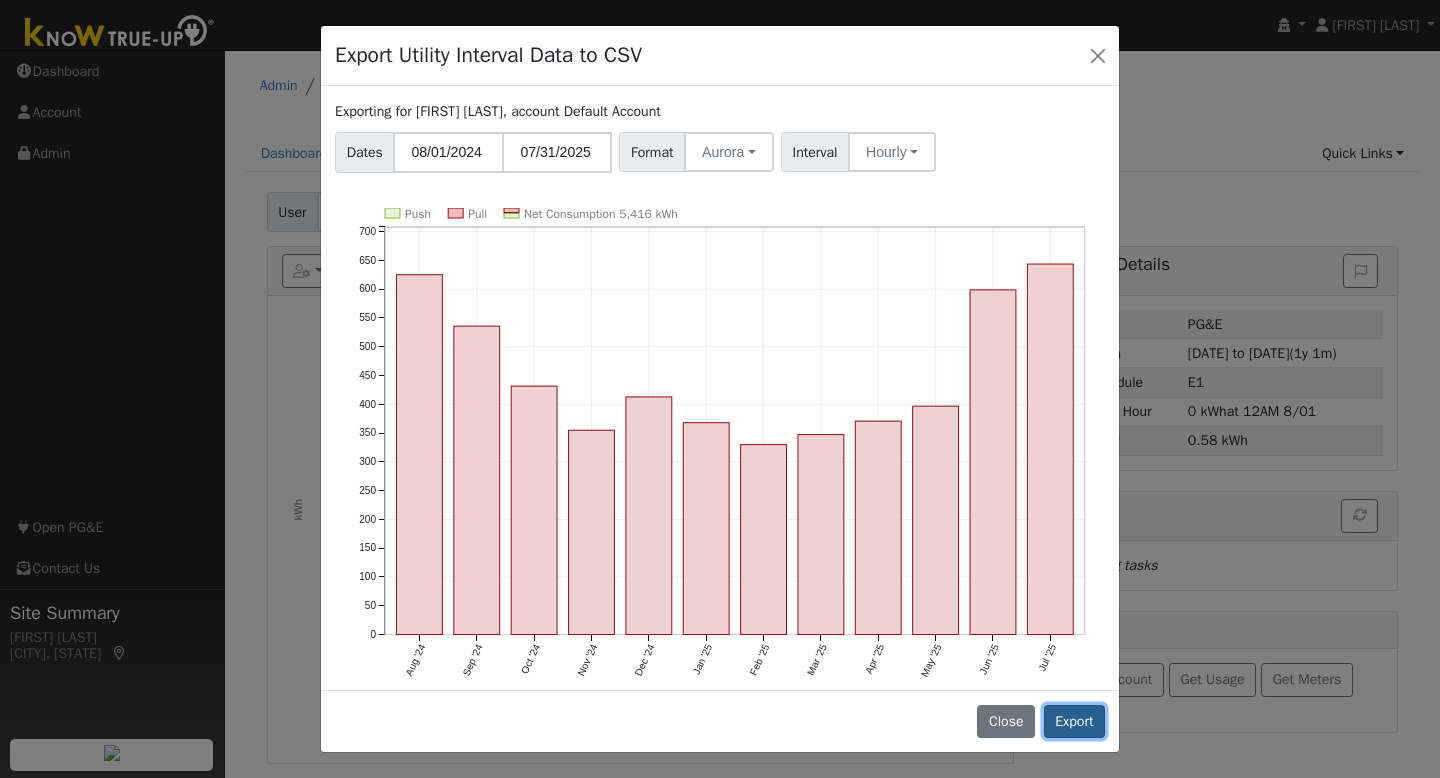 click on "Export" at bounding box center [1074, 722] 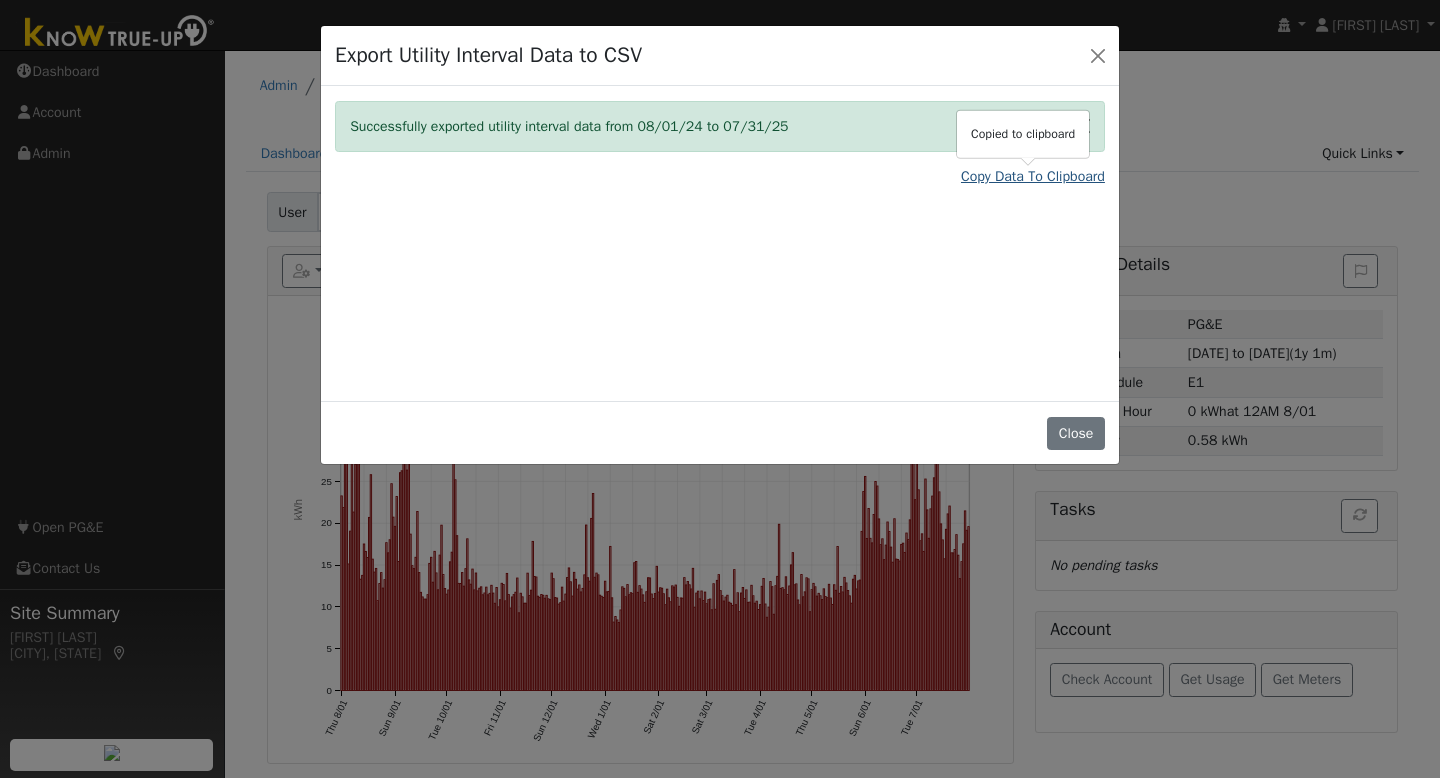 click on "Copy Data To Clipboard" at bounding box center [1033, 176] 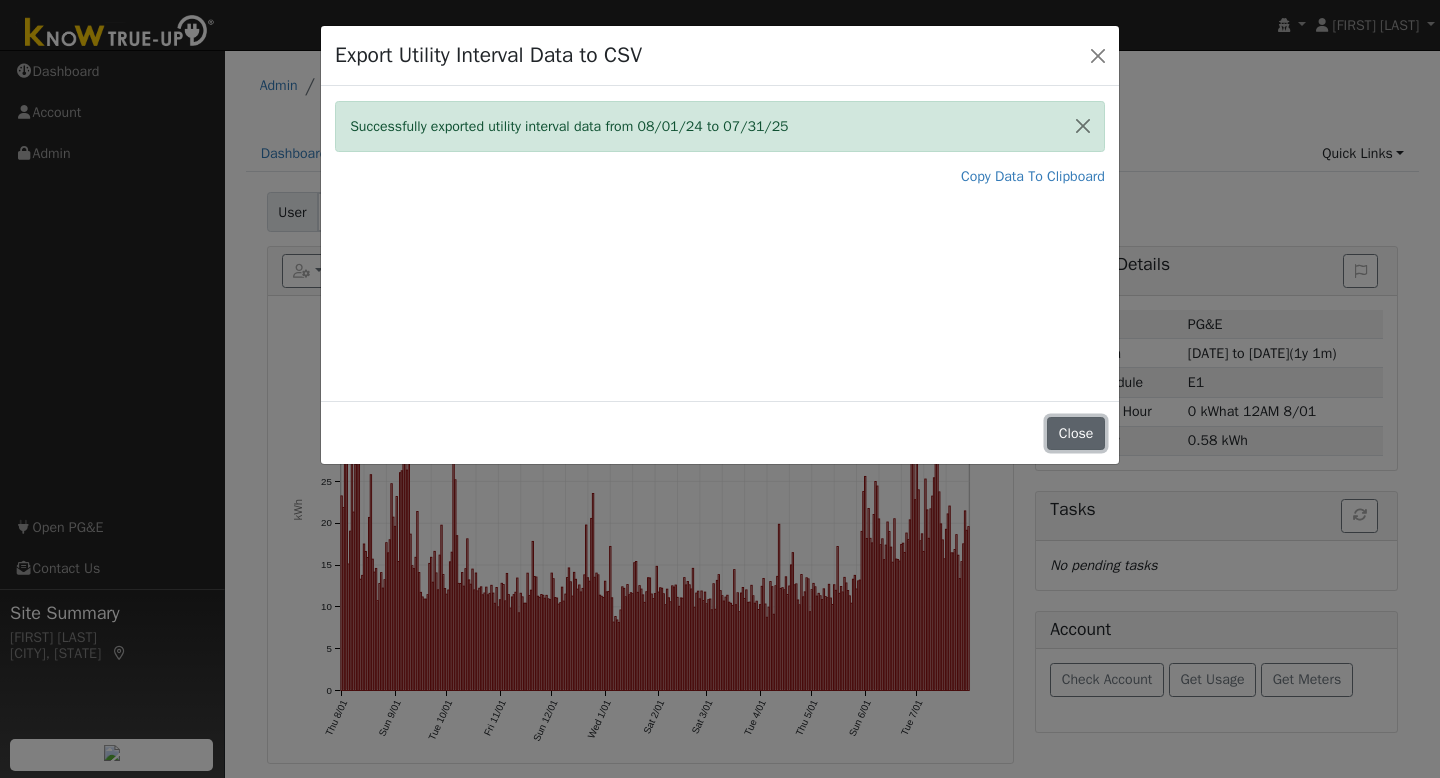 click on "Close" at bounding box center (1076, 434) 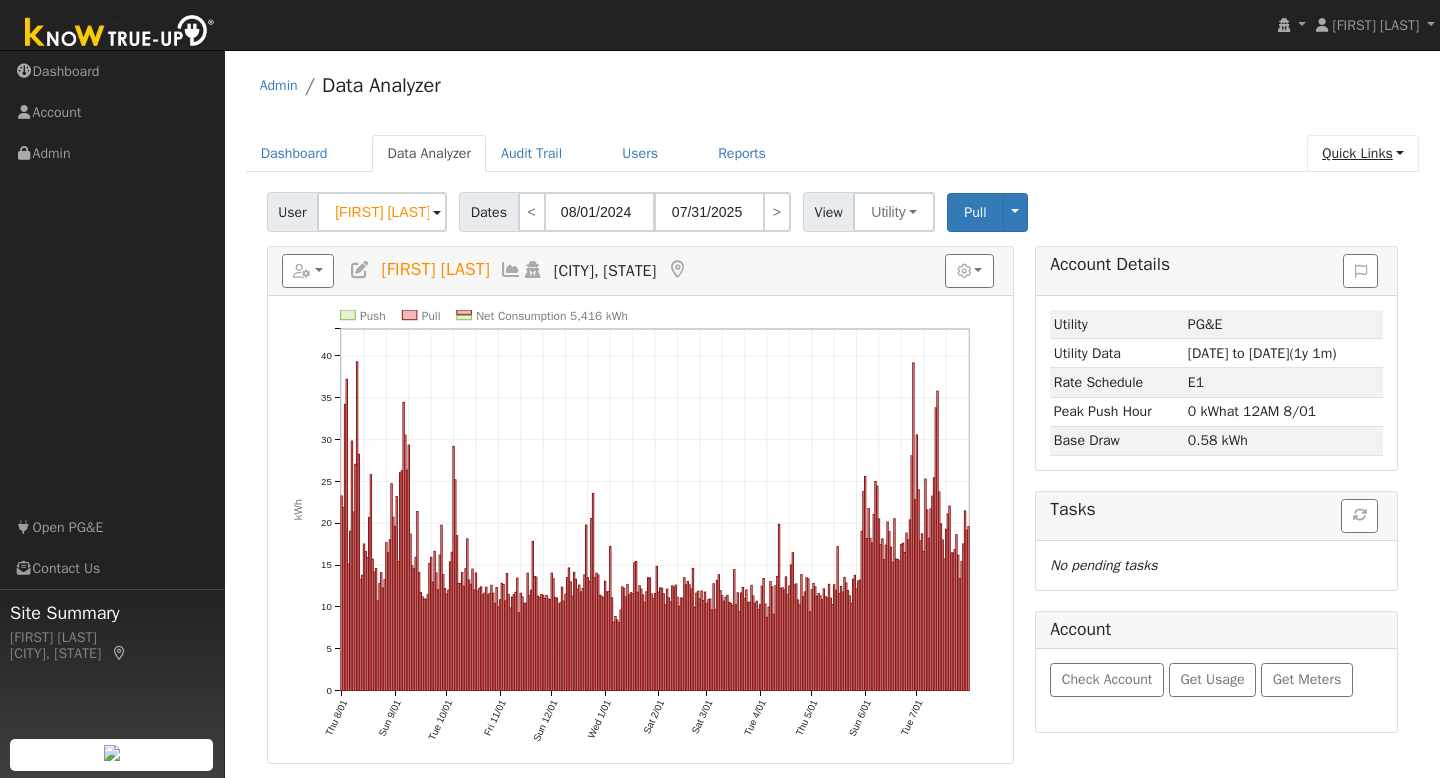 click on "Quick Links" at bounding box center (1363, 153) 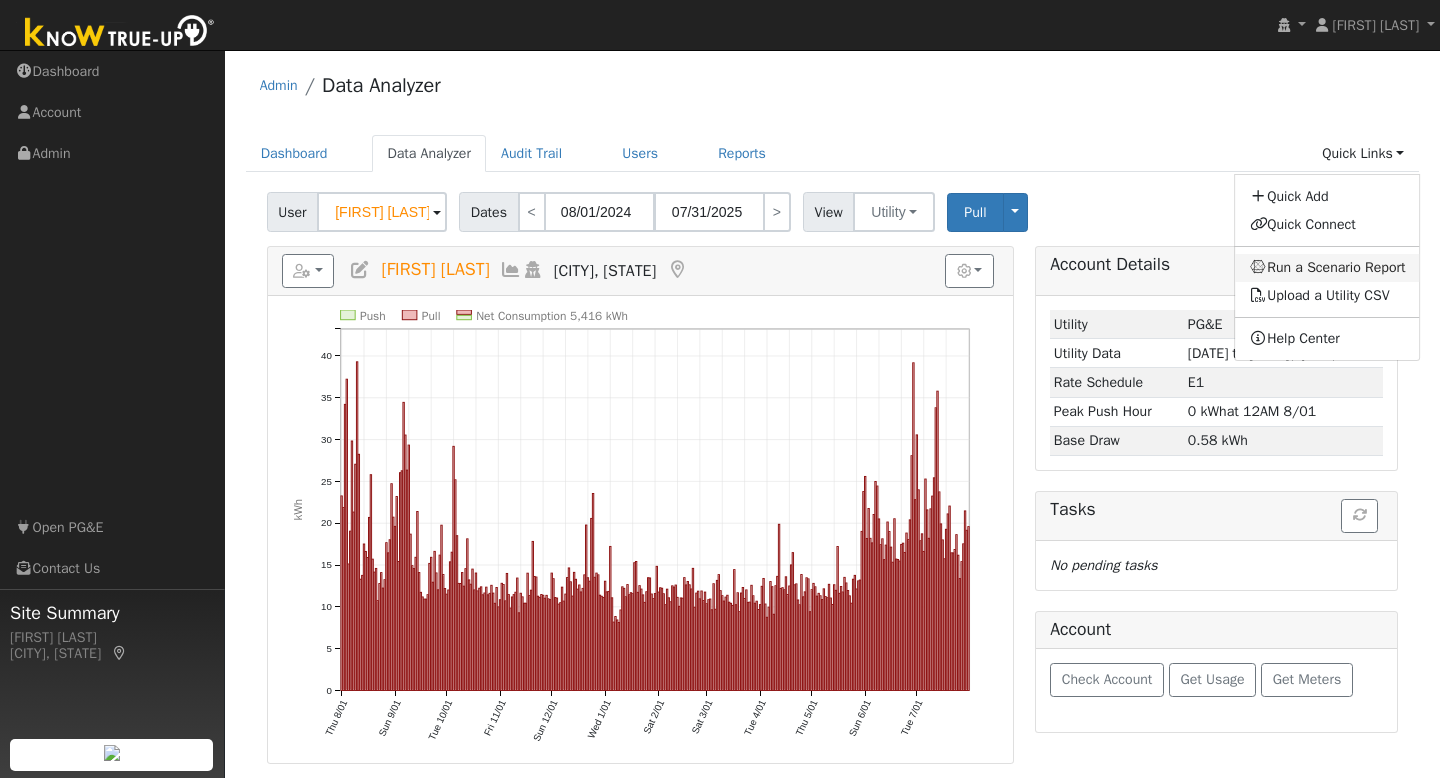 click on "Run a Scenario Report" at bounding box center [1328, 268] 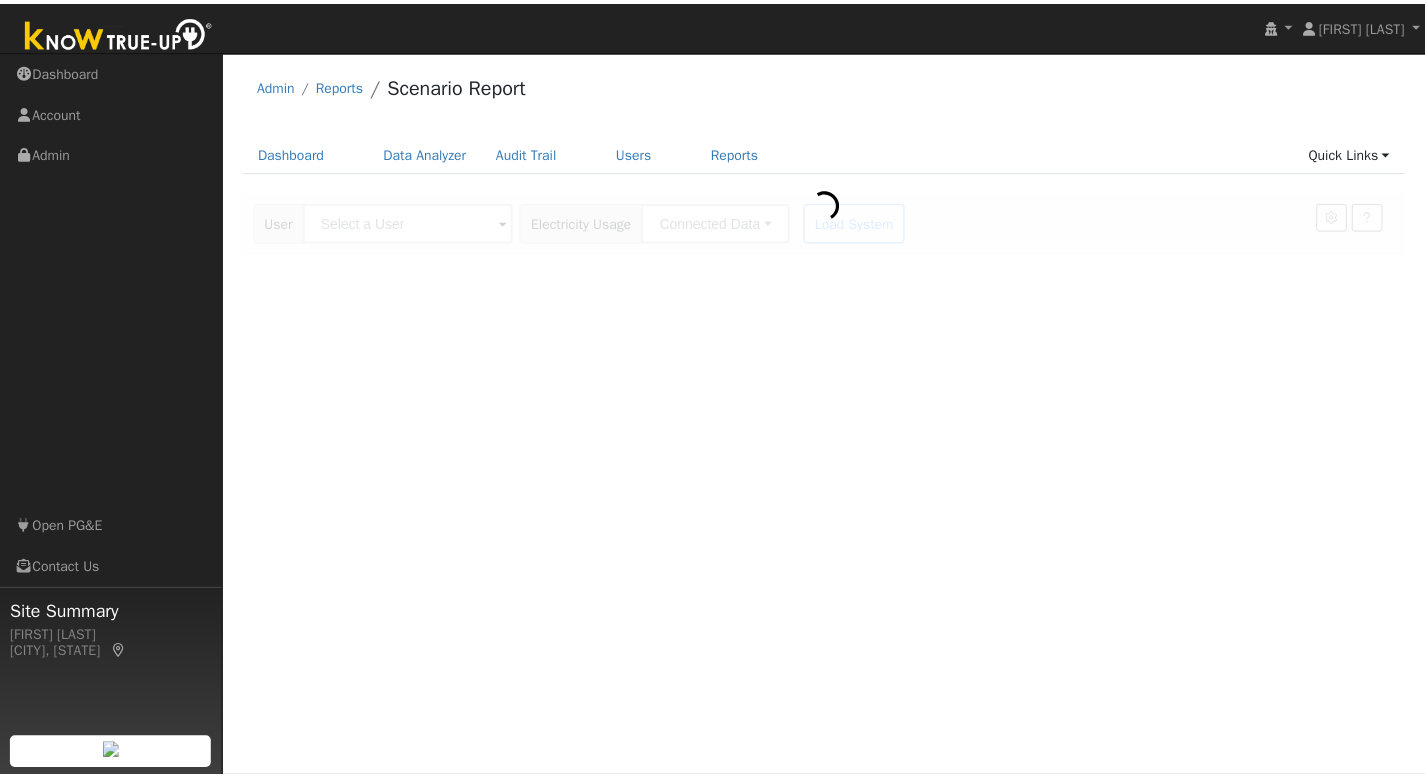 scroll, scrollTop: 0, scrollLeft: 0, axis: both 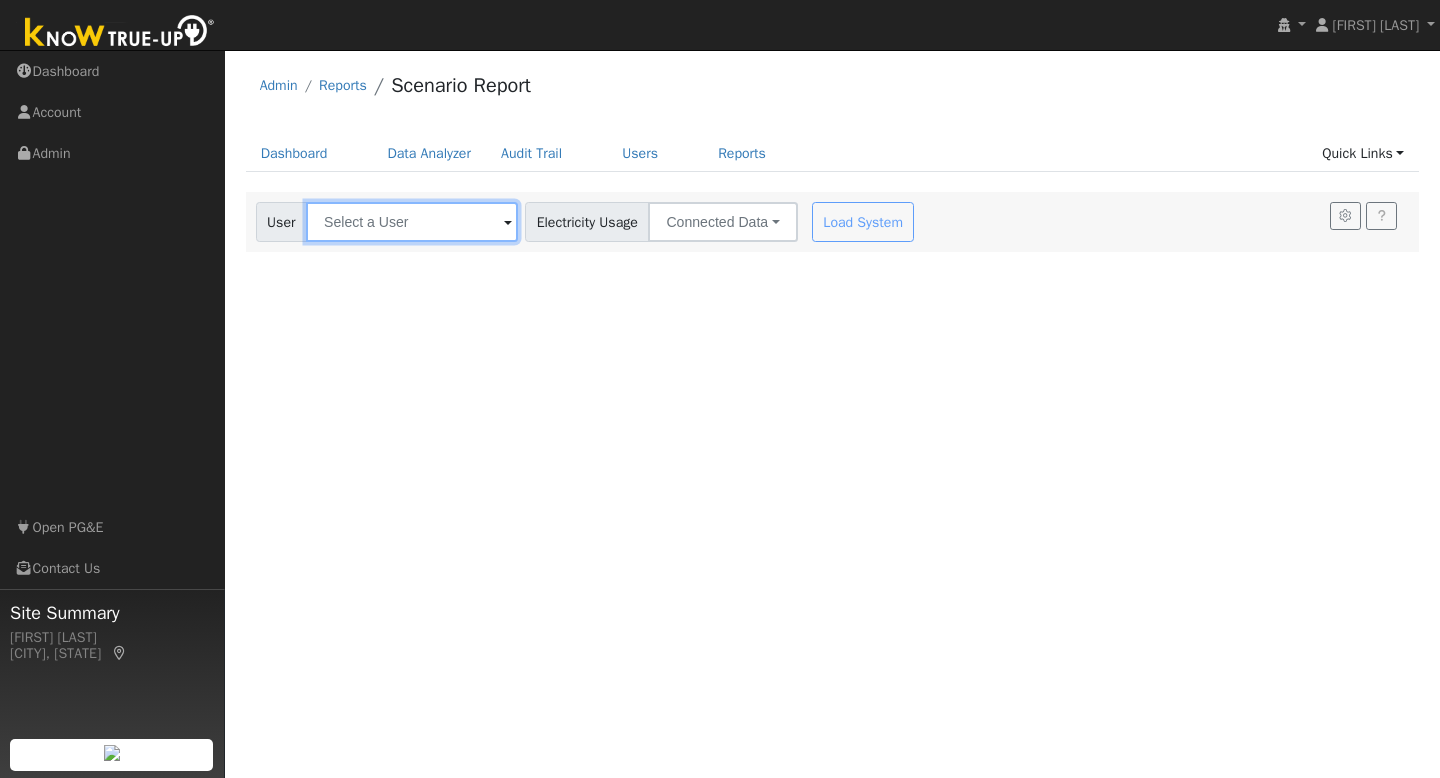 click at bounding box center (412, 222) 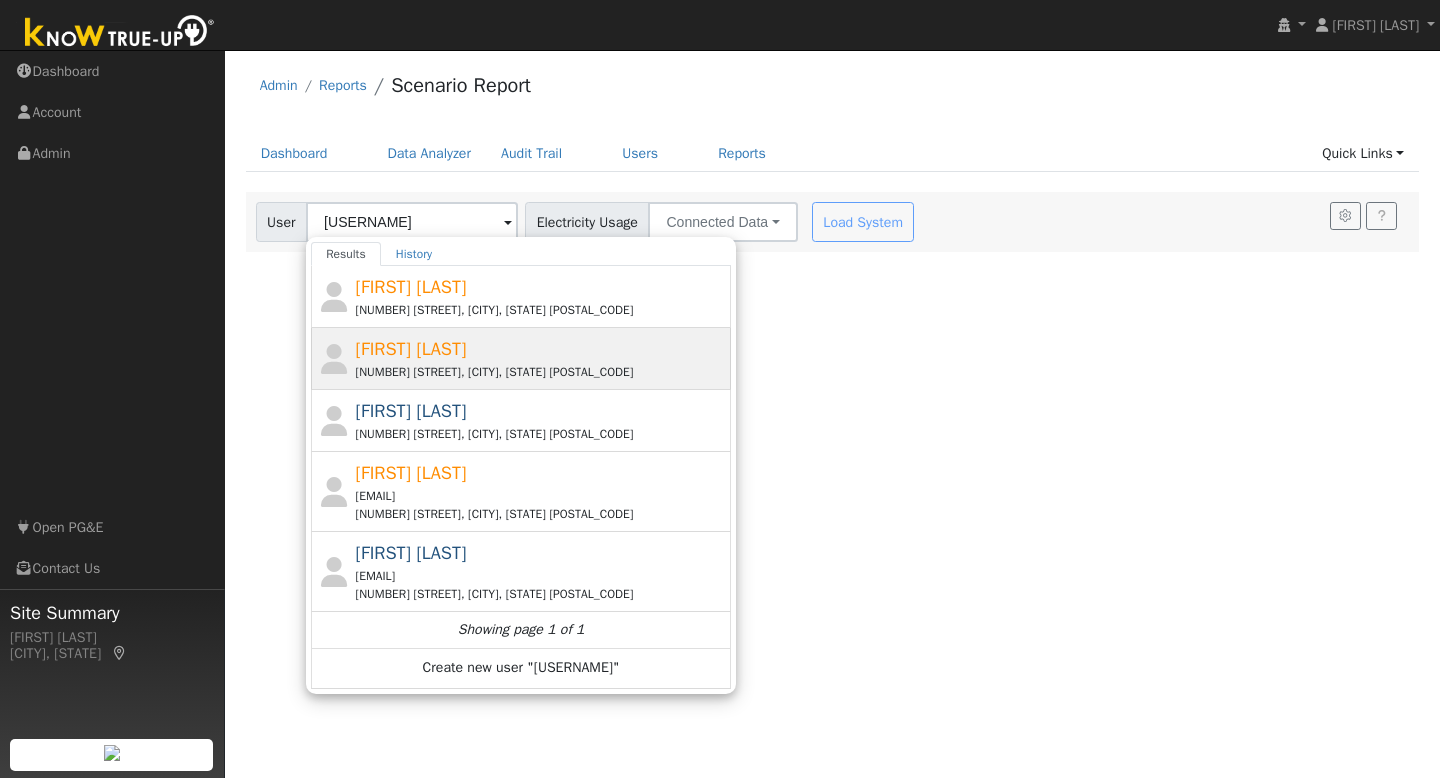click on "[FIRST] [LAST] [NUMBER] [STREET], [CITY], [STATE] [POSTAL_CODE]" at bounding box center [541, 358] 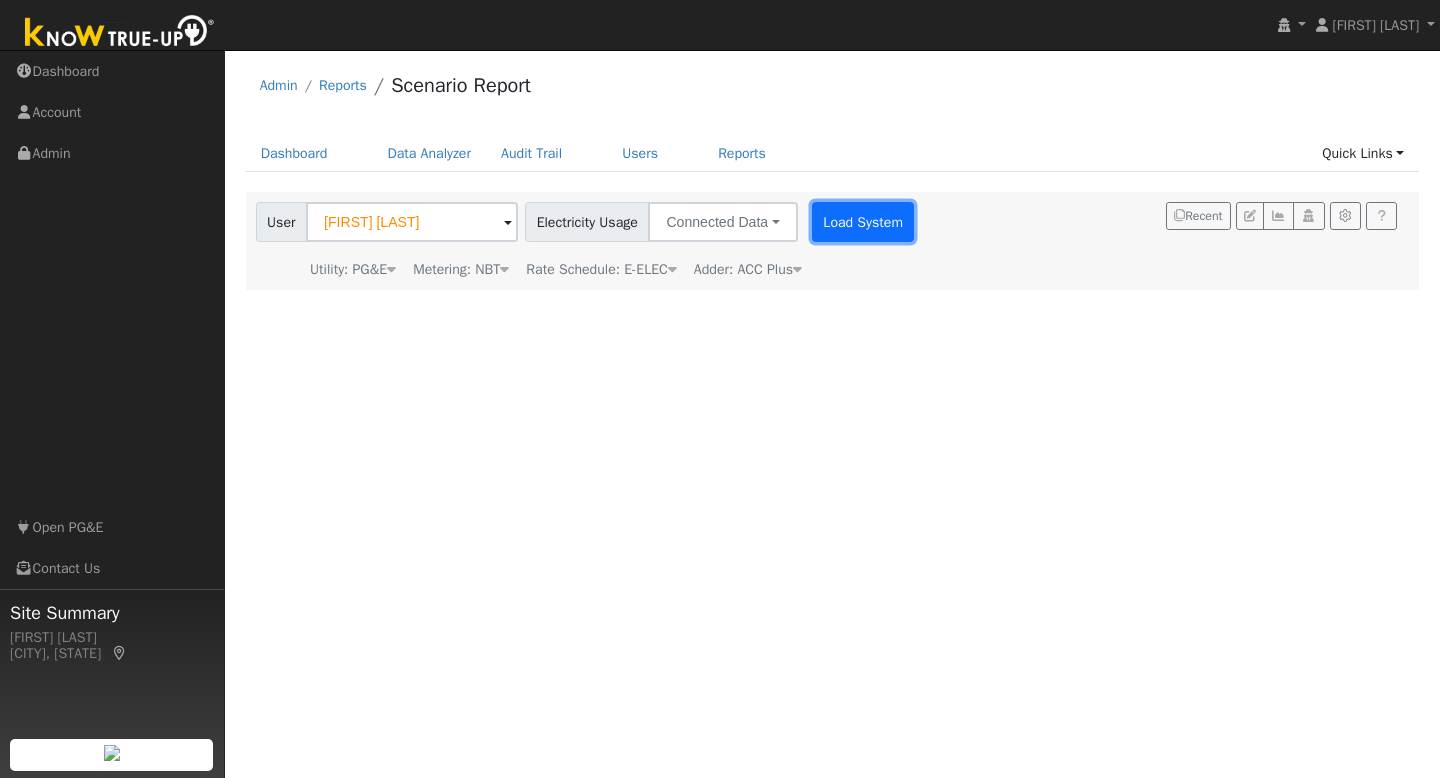 click on "Load System" at bounding box center (863, 222) 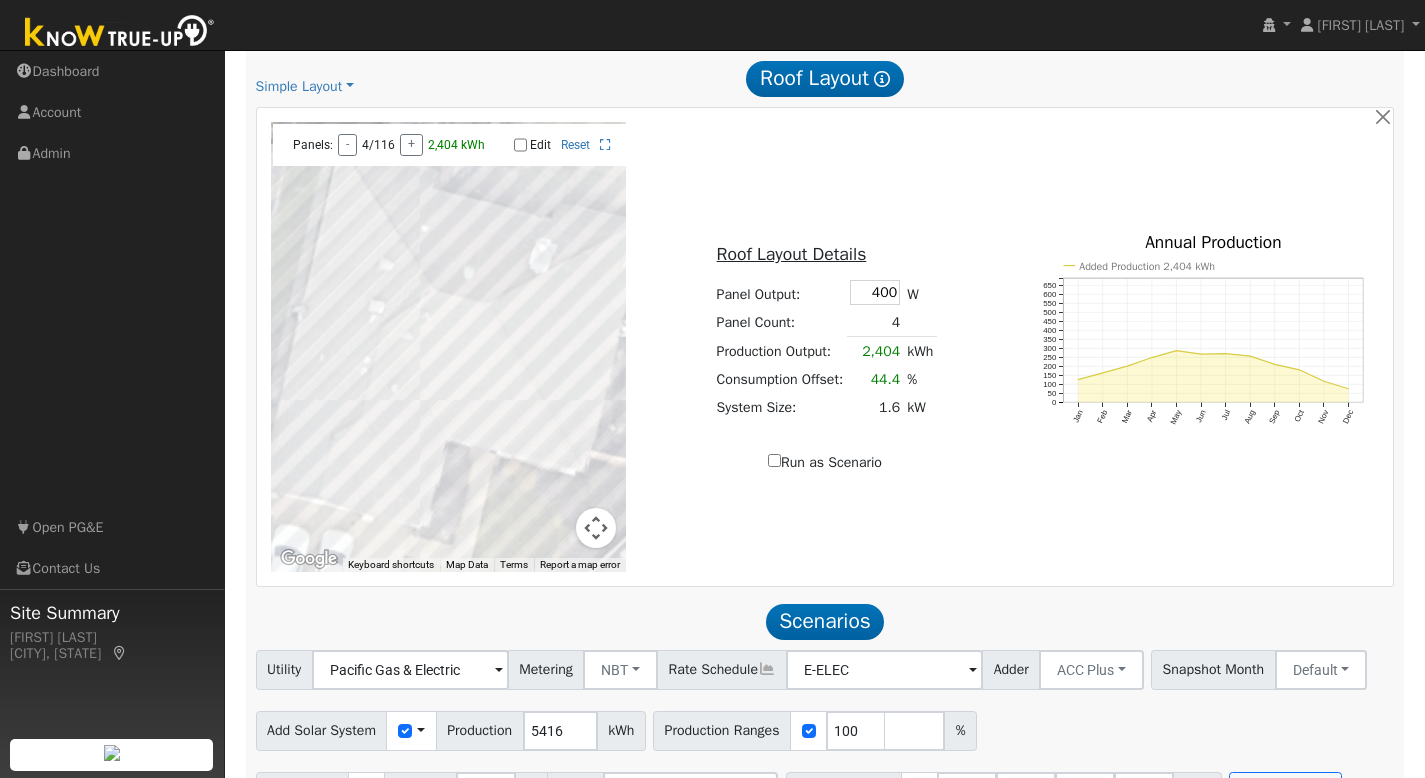 scroll, scrollTop: 1090, scrollLeft: 0, axis: vertical 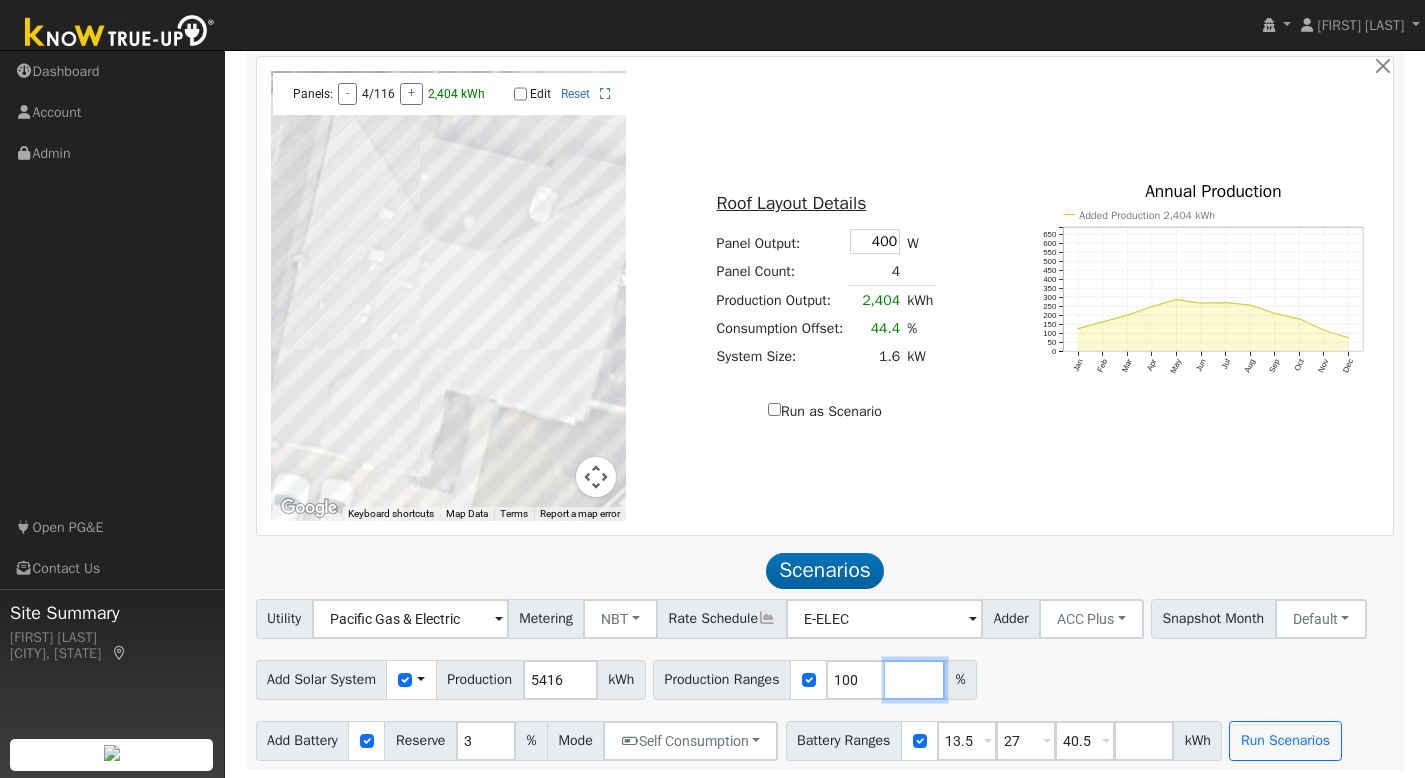 click at bounding box center [915, 680] 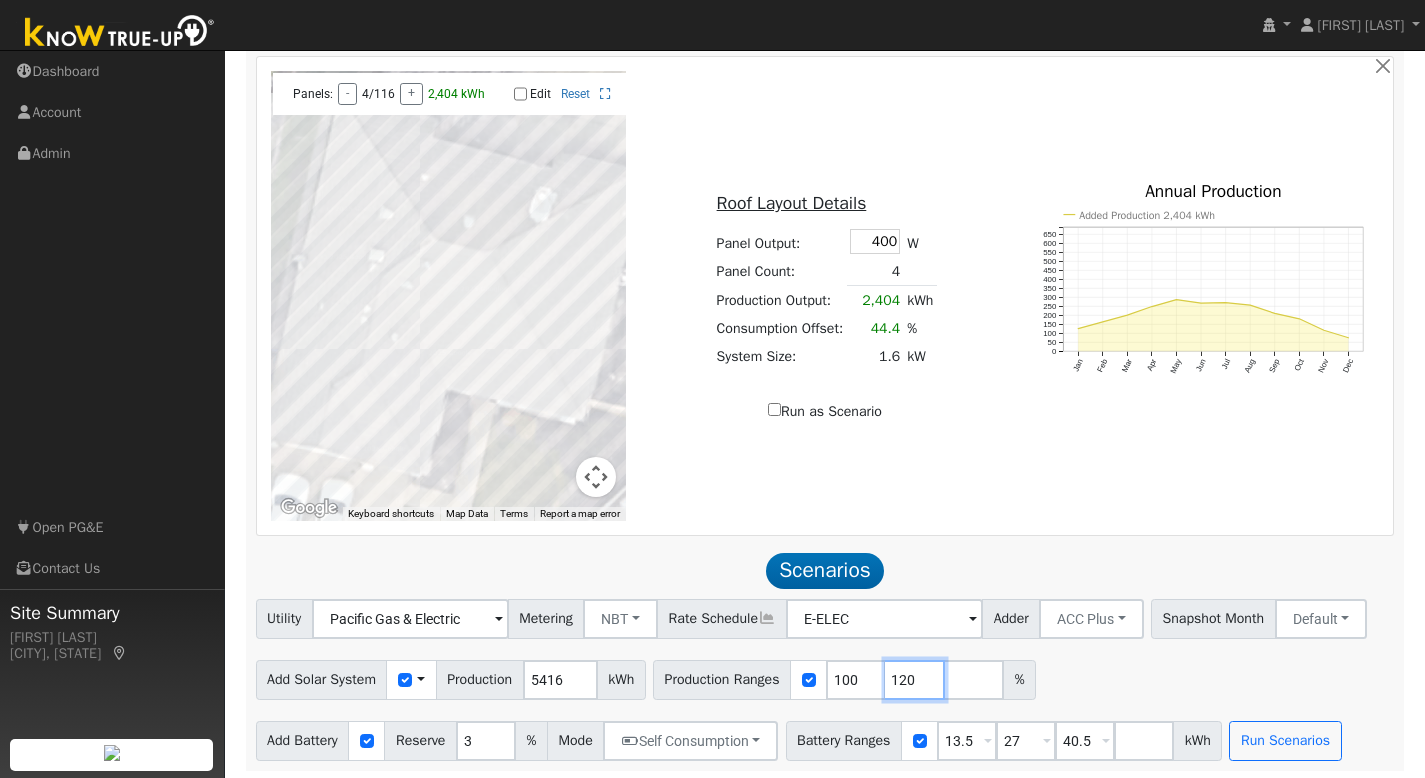 type on "120" 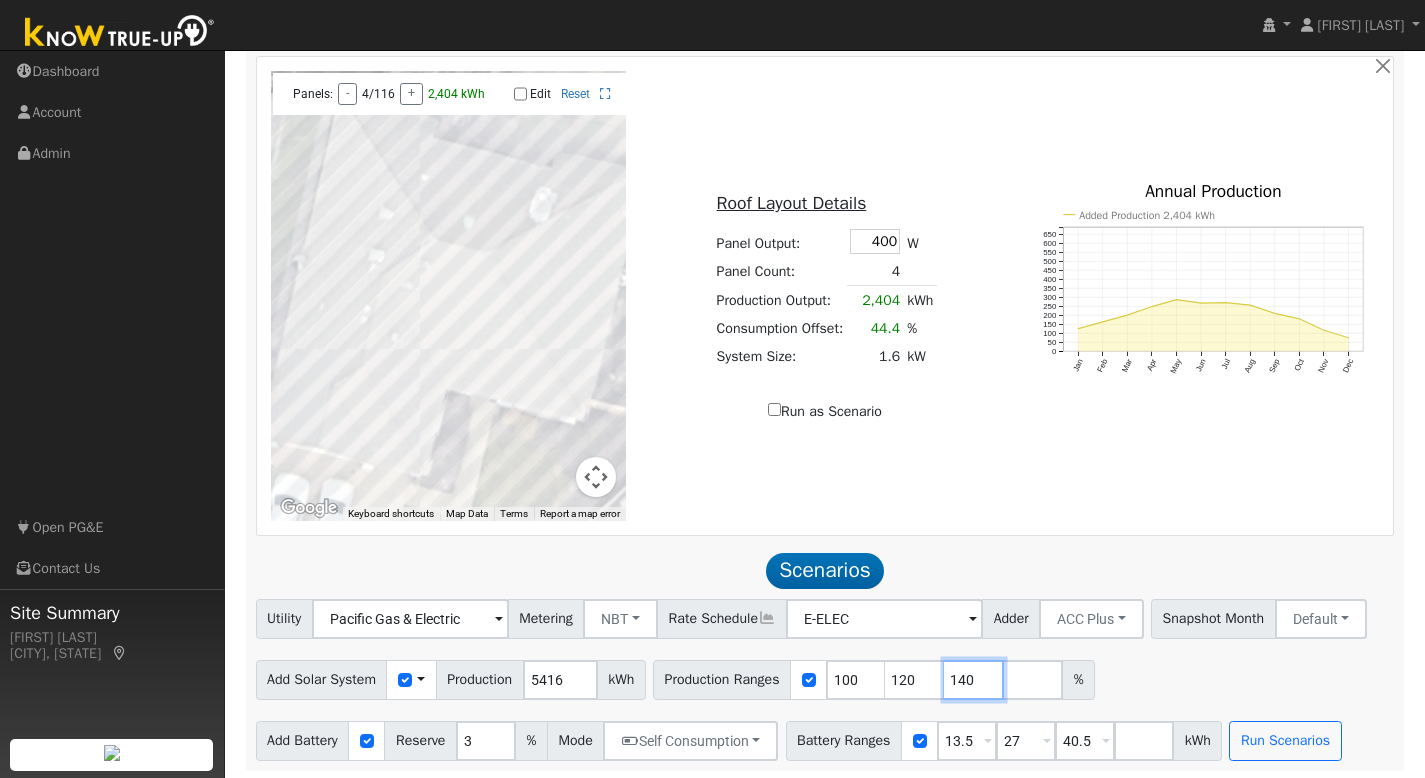type on "140" 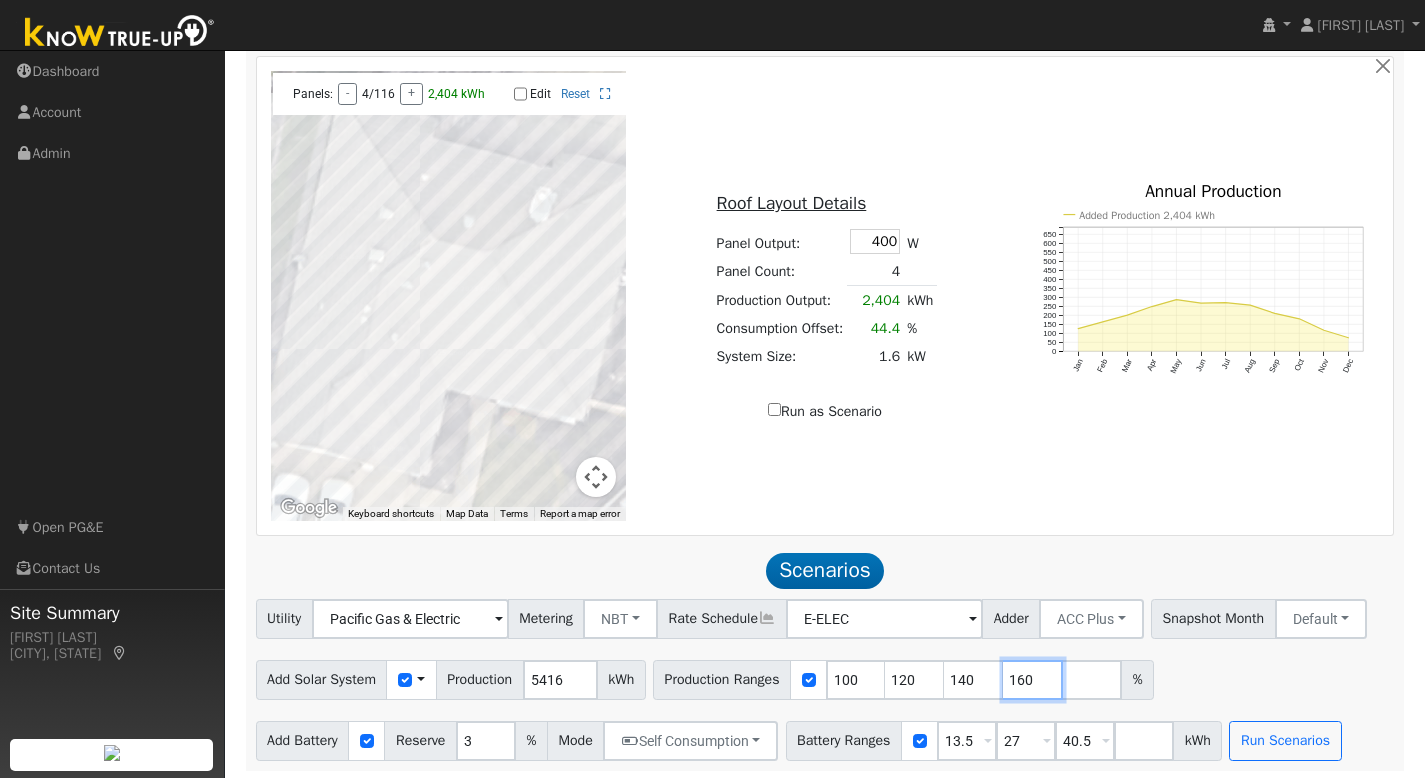 type on "160" 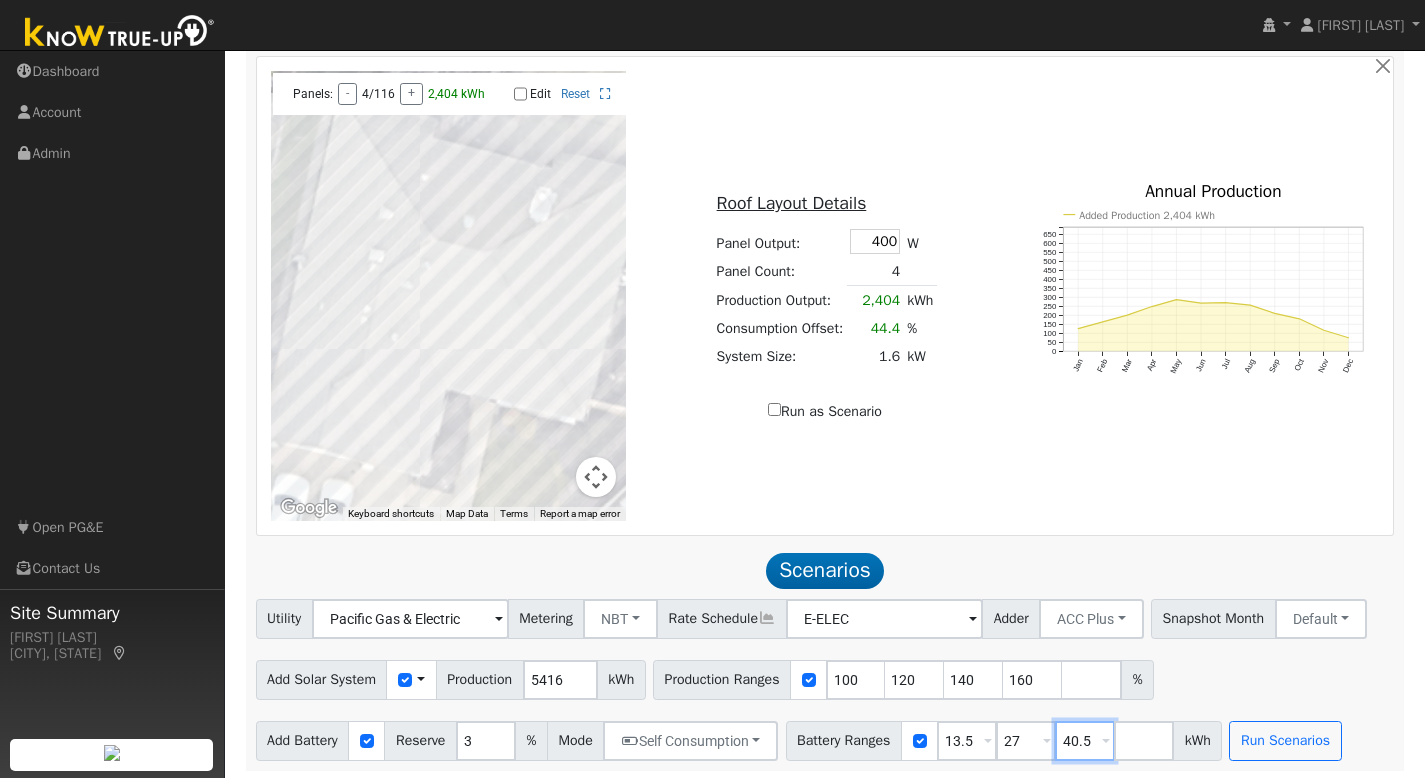drag, startPoint x: 1122, startPoint y: 738, endPoint x: 1090, endPoint y: 734, distance: 32.24903 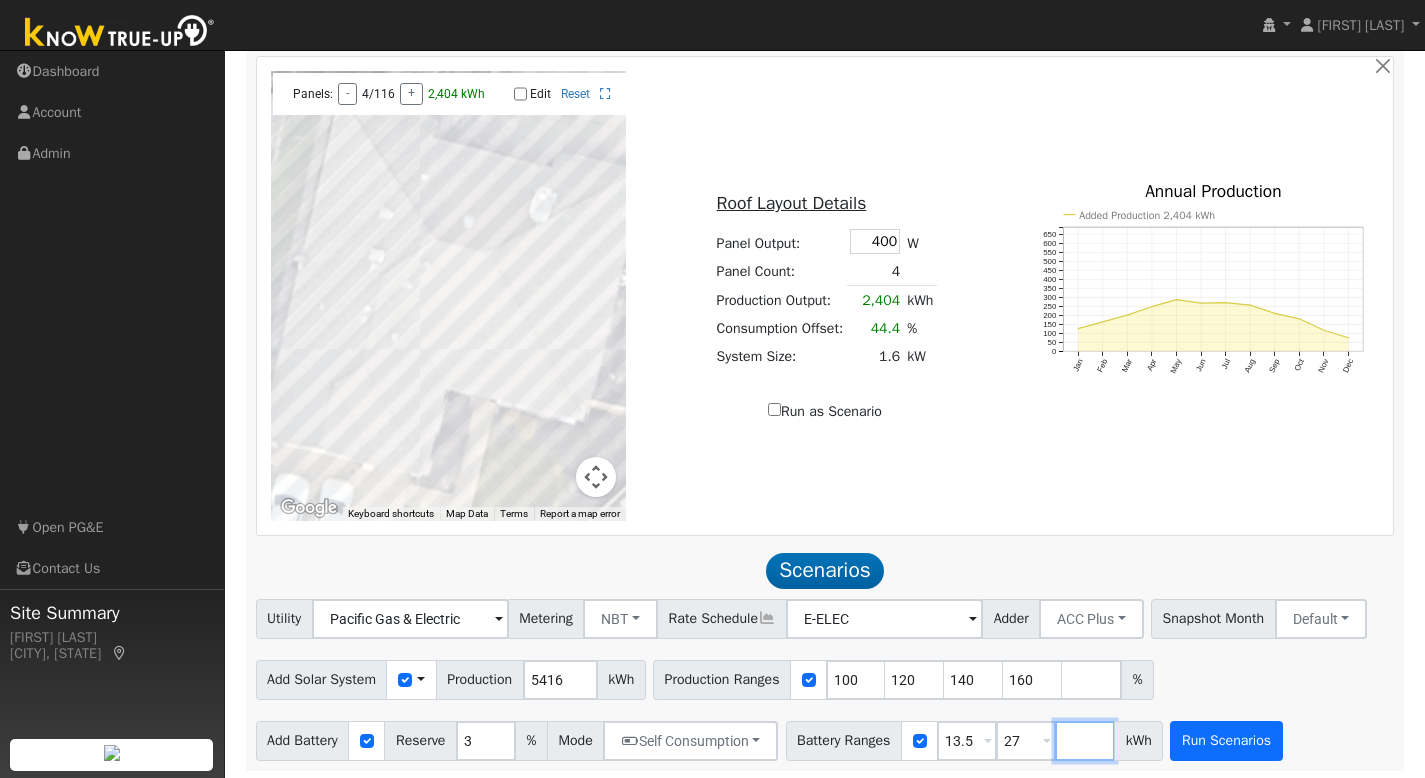 type 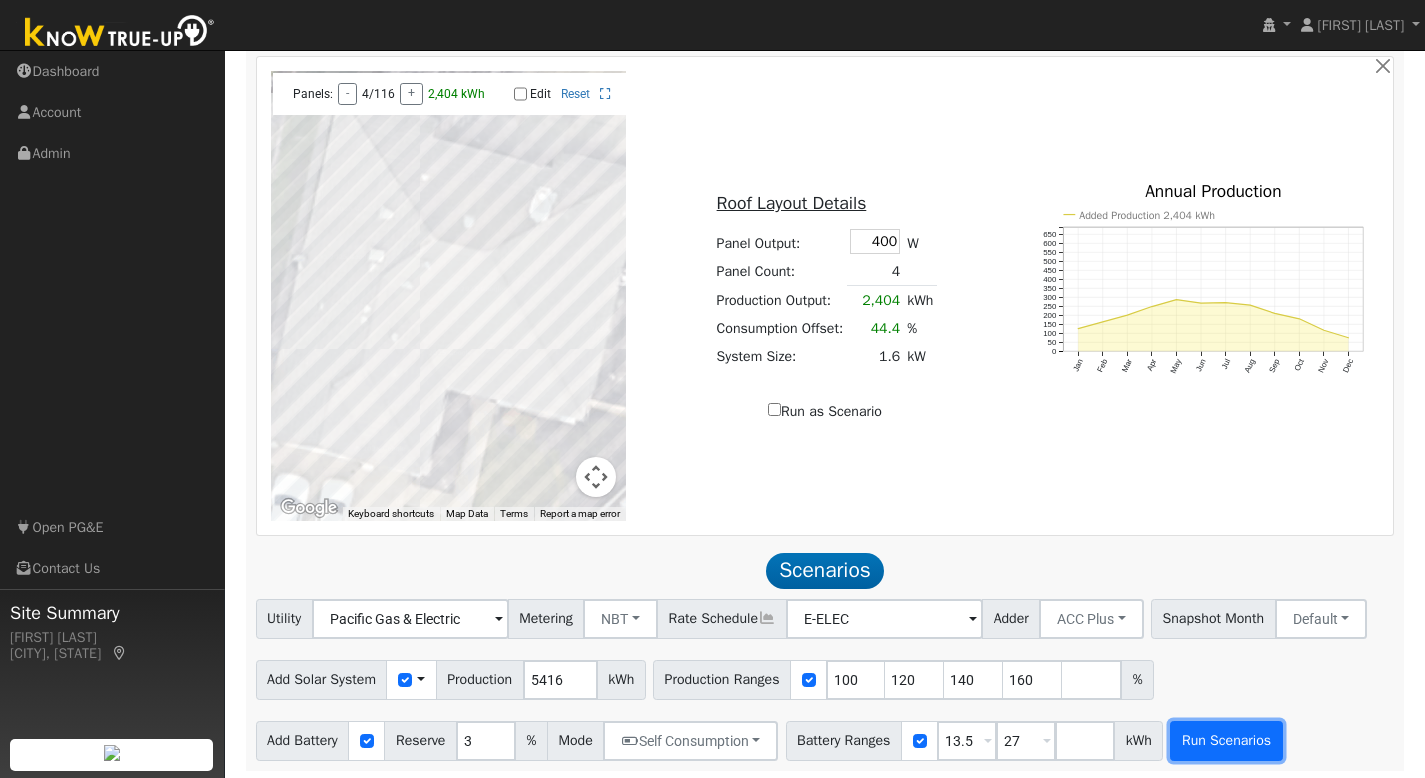click on "Run Scenarios" at bounding box center (1226, 741) 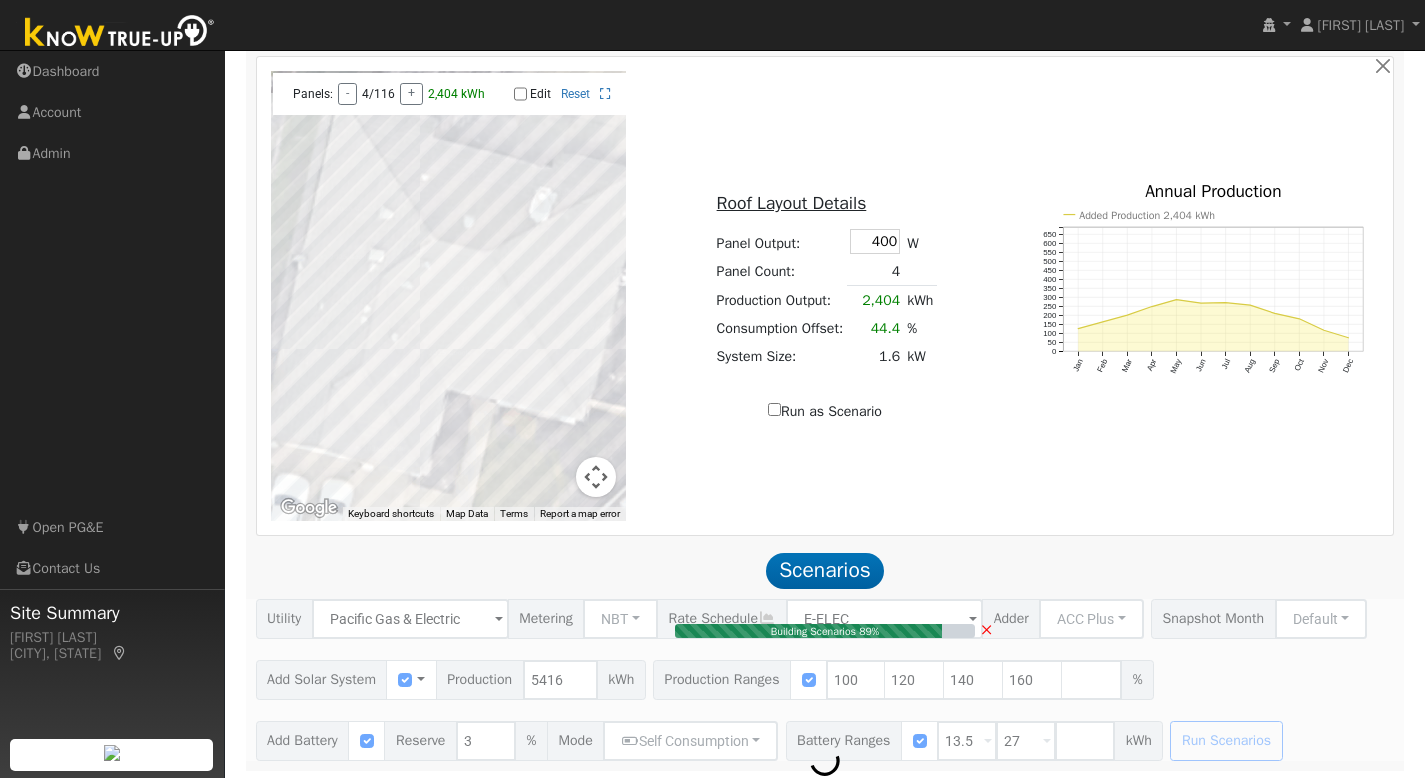 type on "5.1" 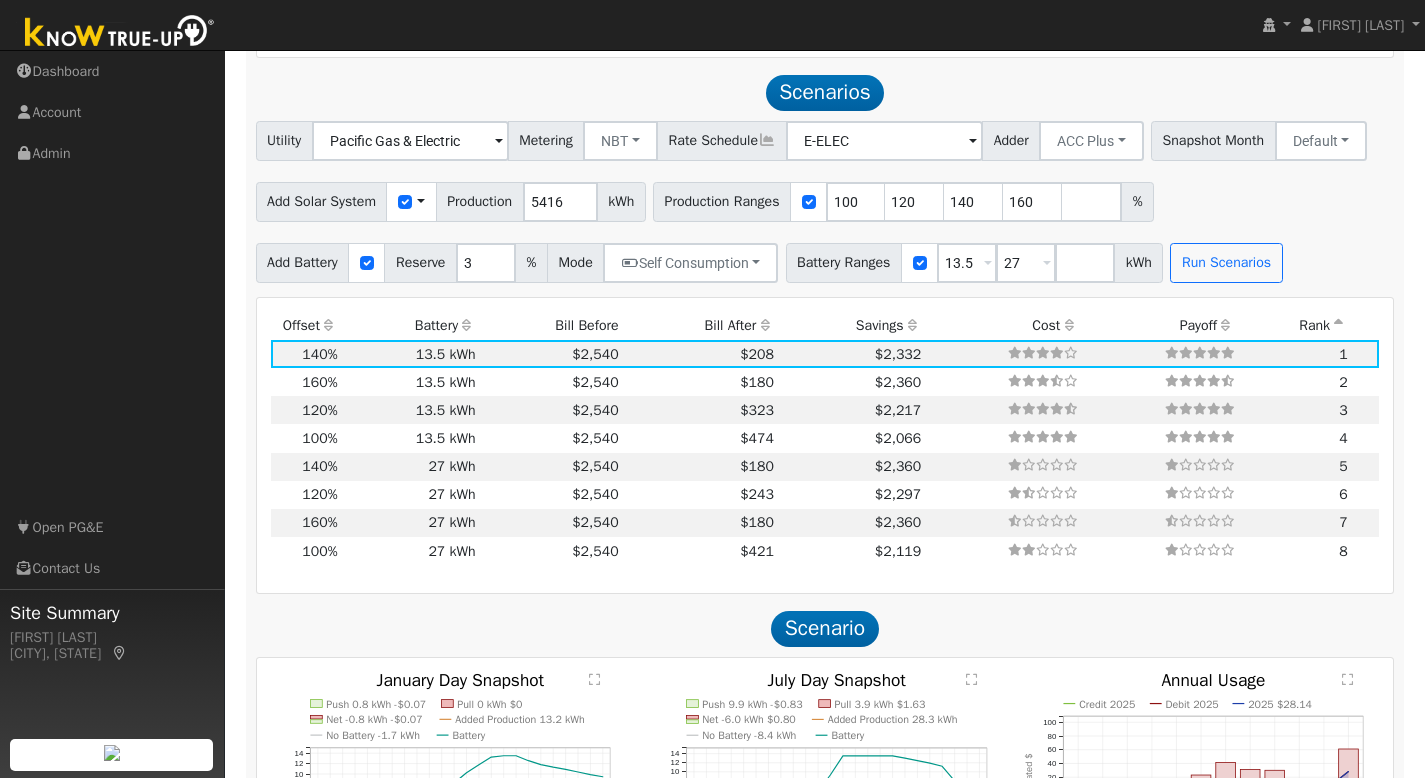scroll, scrollTop: 1578, scrollLeft: 0, axis: vertical 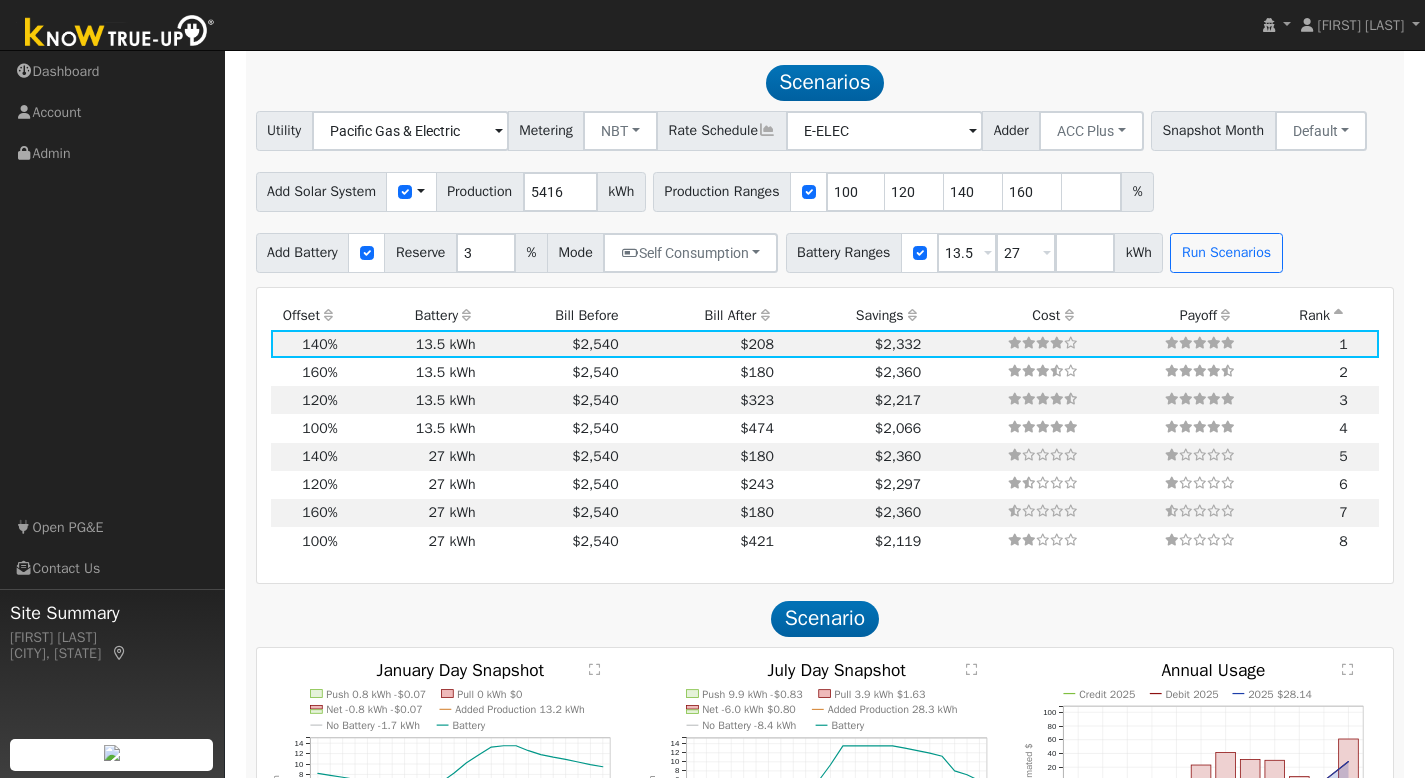click on "Bill After" at bounding box center [699, 316] 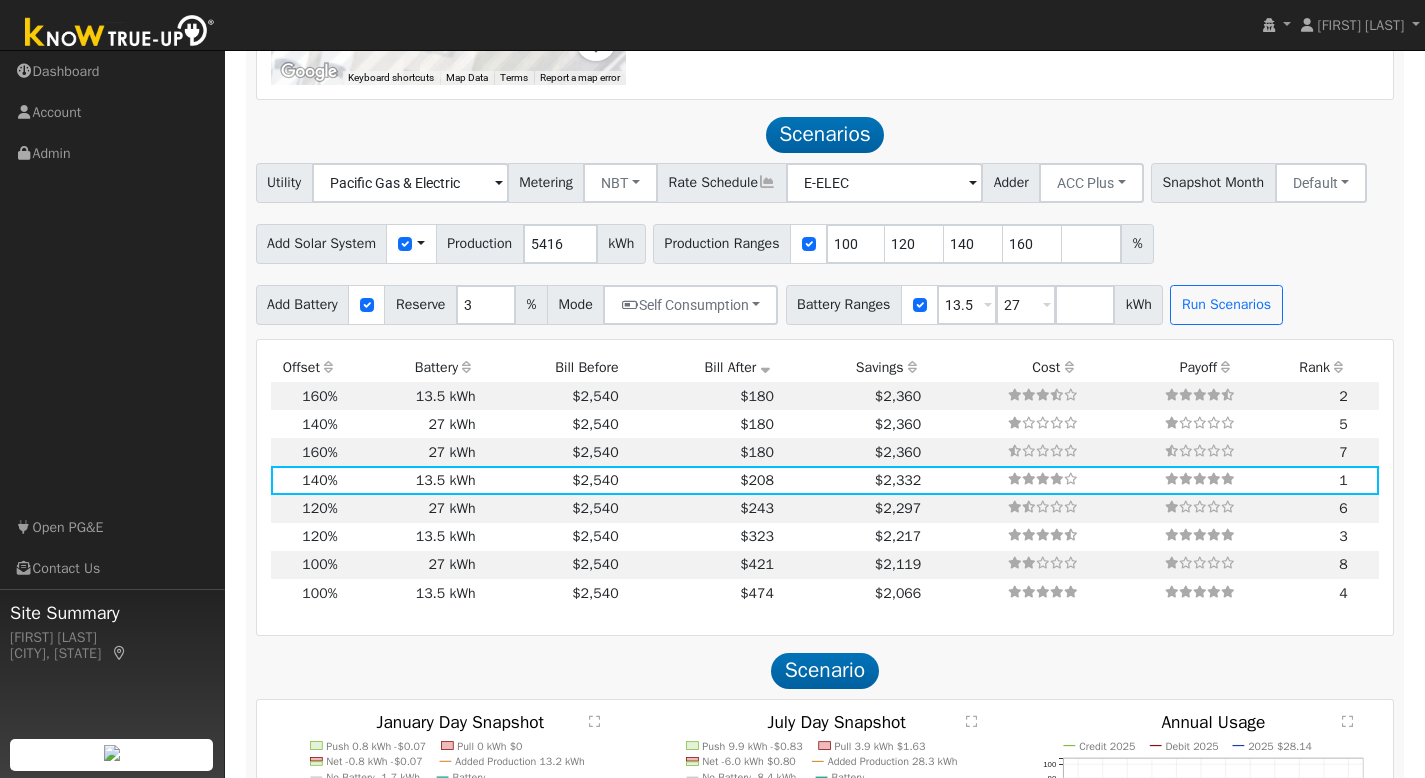 scroll, scrollTop: 1490, scrollLeft: 0, axis: vertical 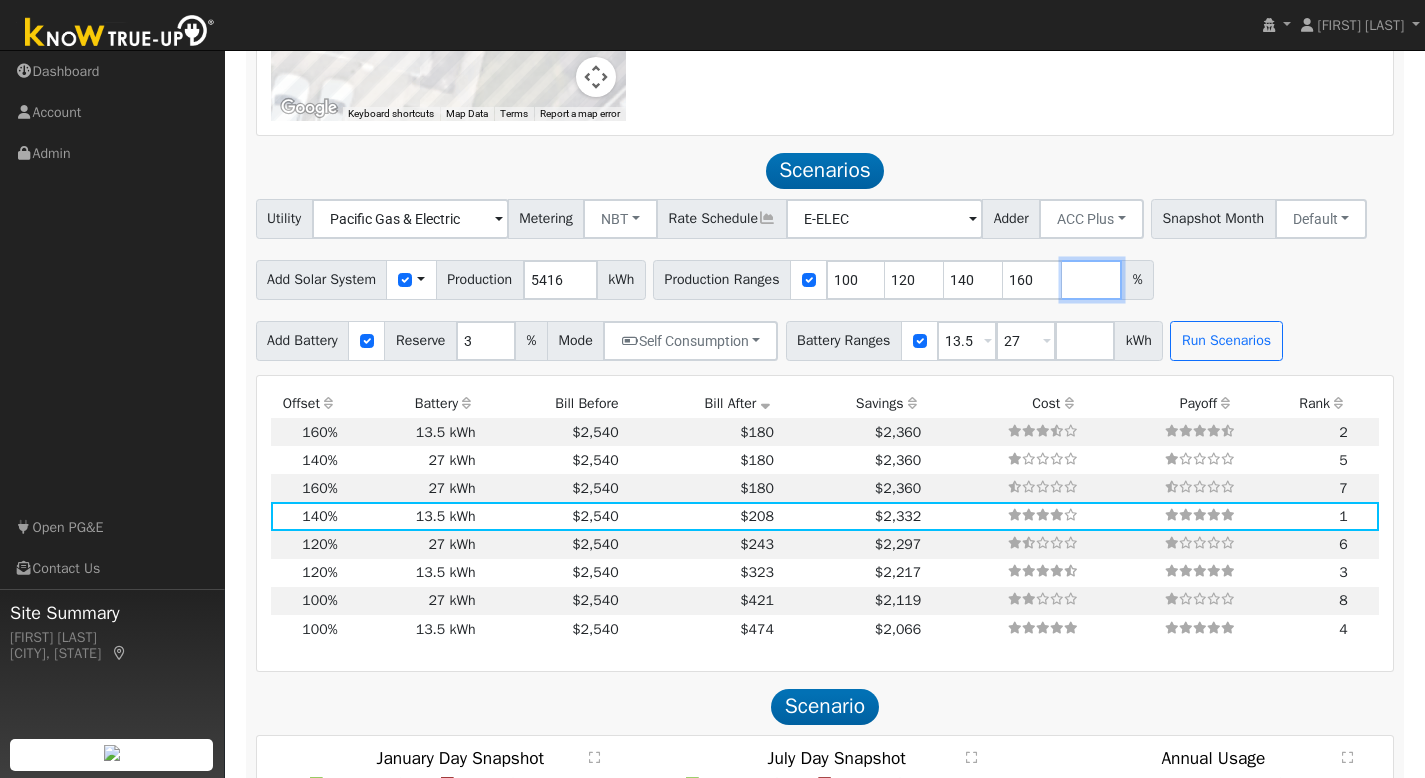 click at bounding box center [1092, 280] 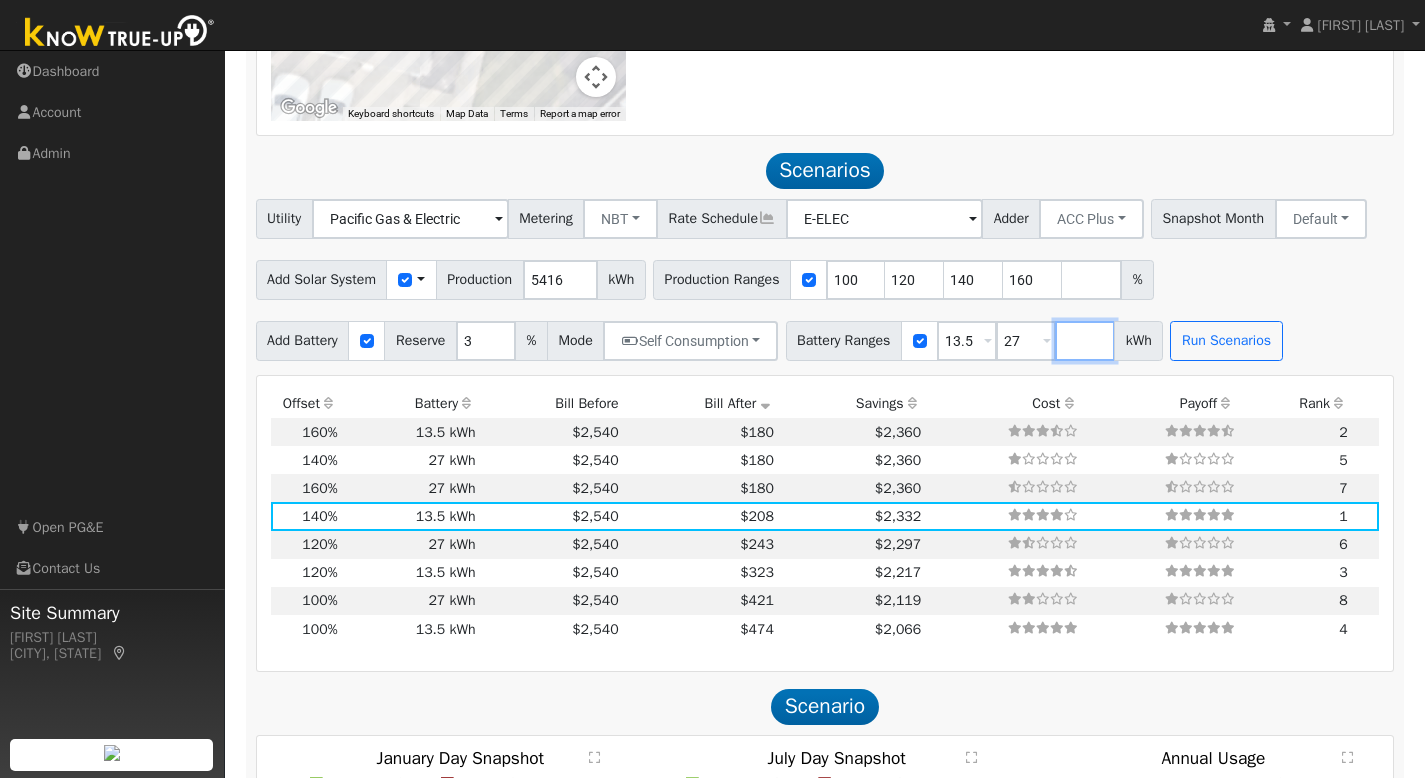 click at bounding box center [1085, 341] 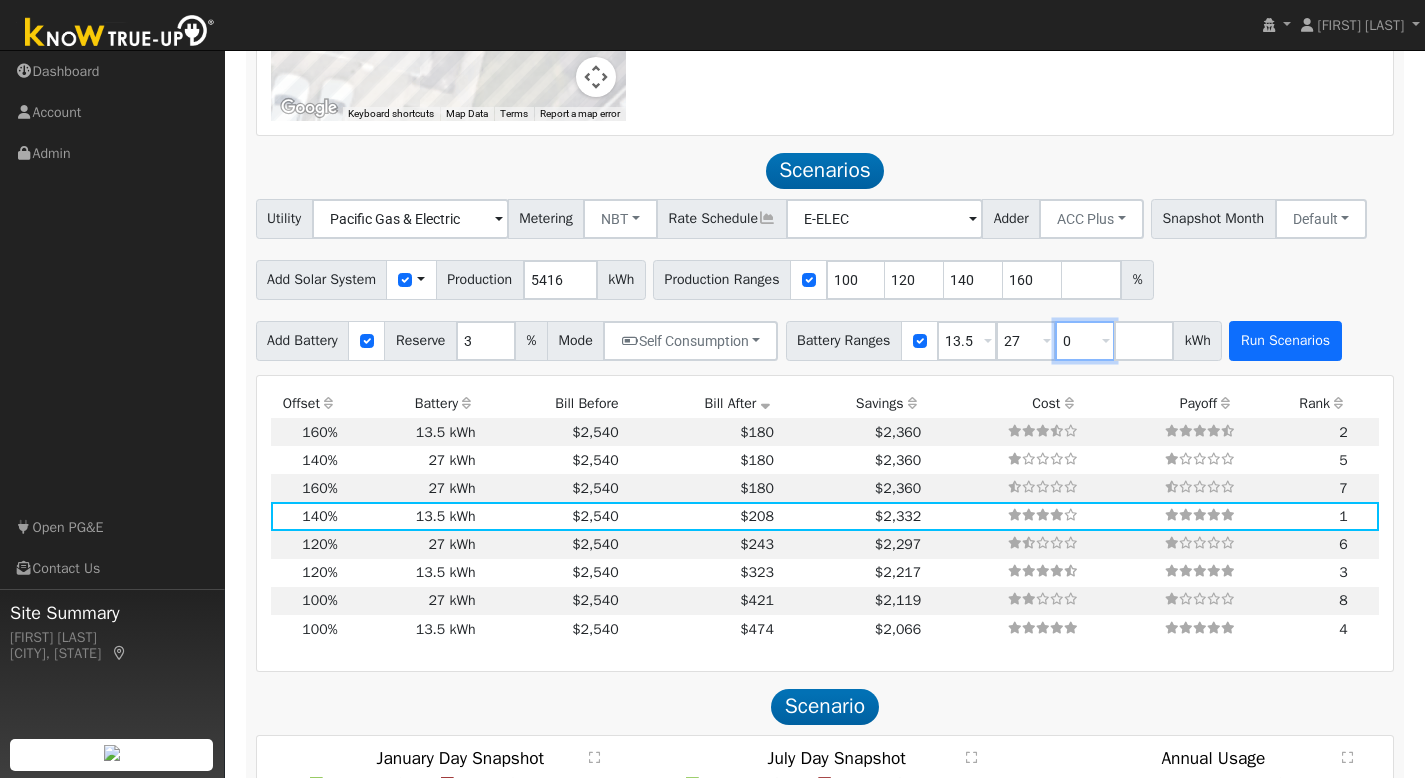 type on "0" 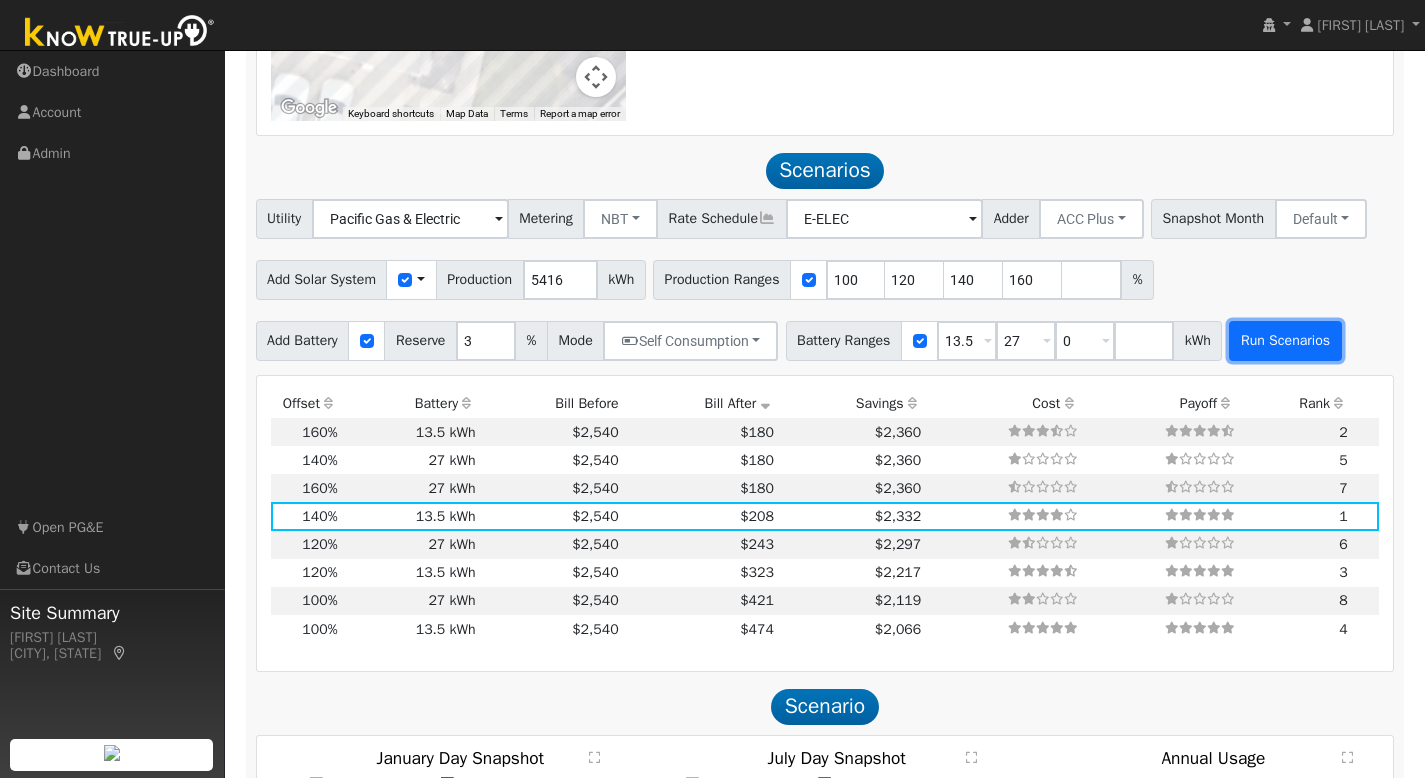 type on "0" 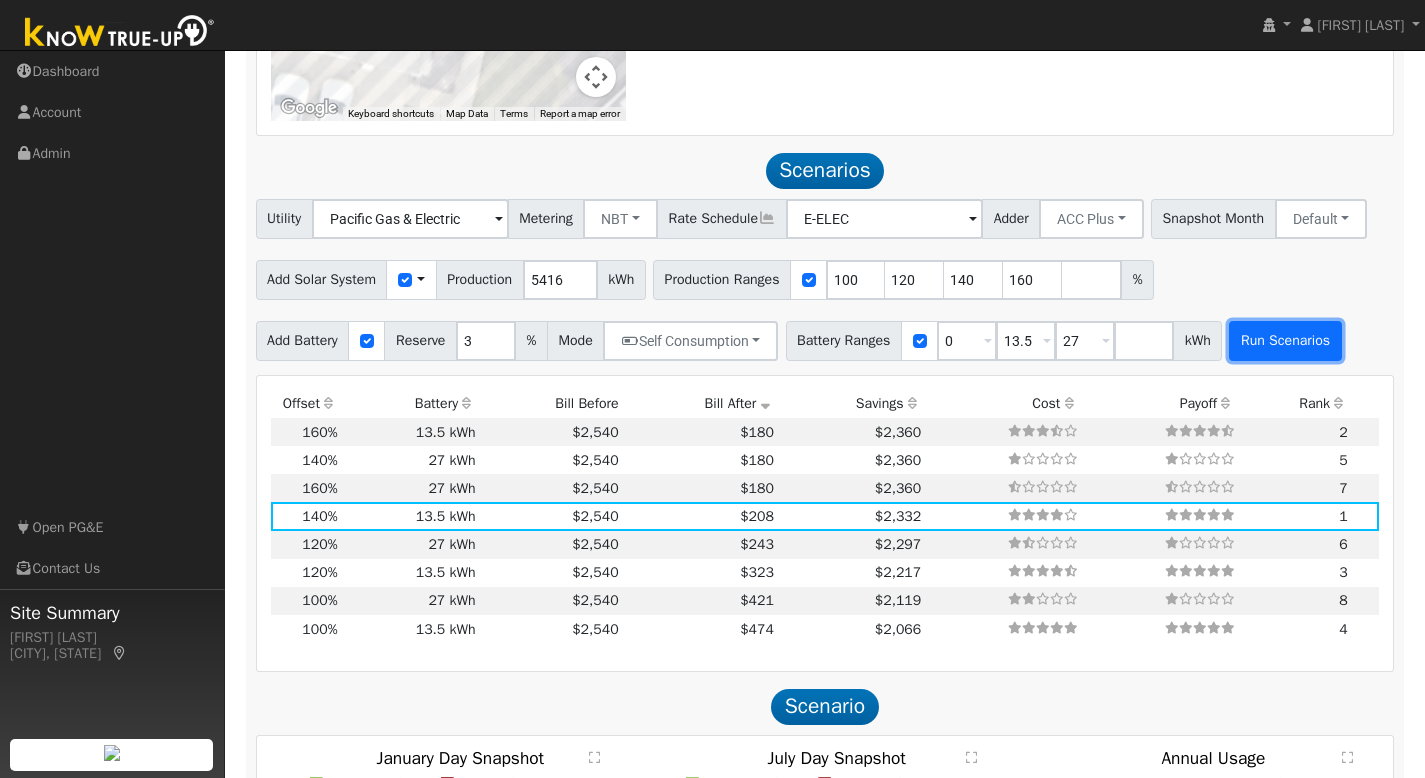 click on "Run Scenarios" at bounding box center [1285, 341] 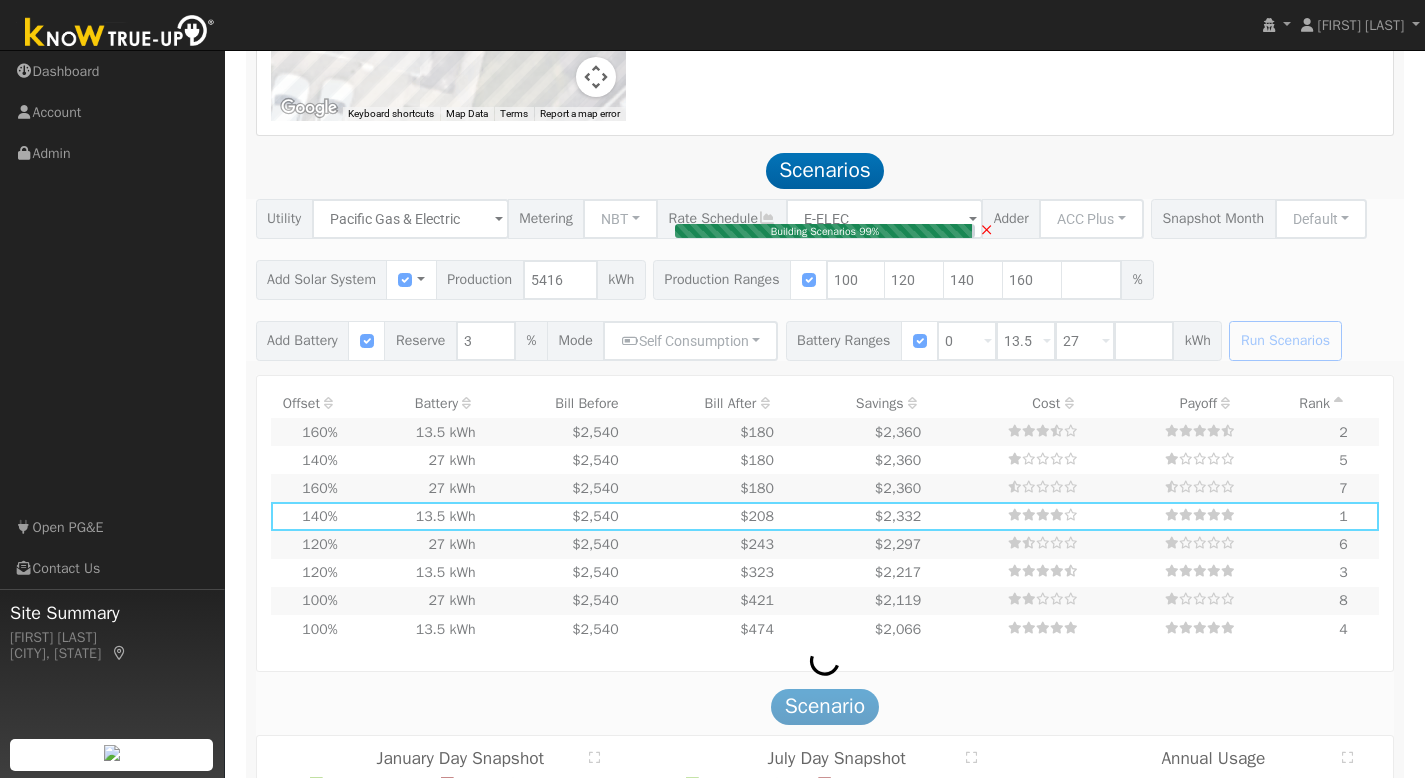 type on "4.3" 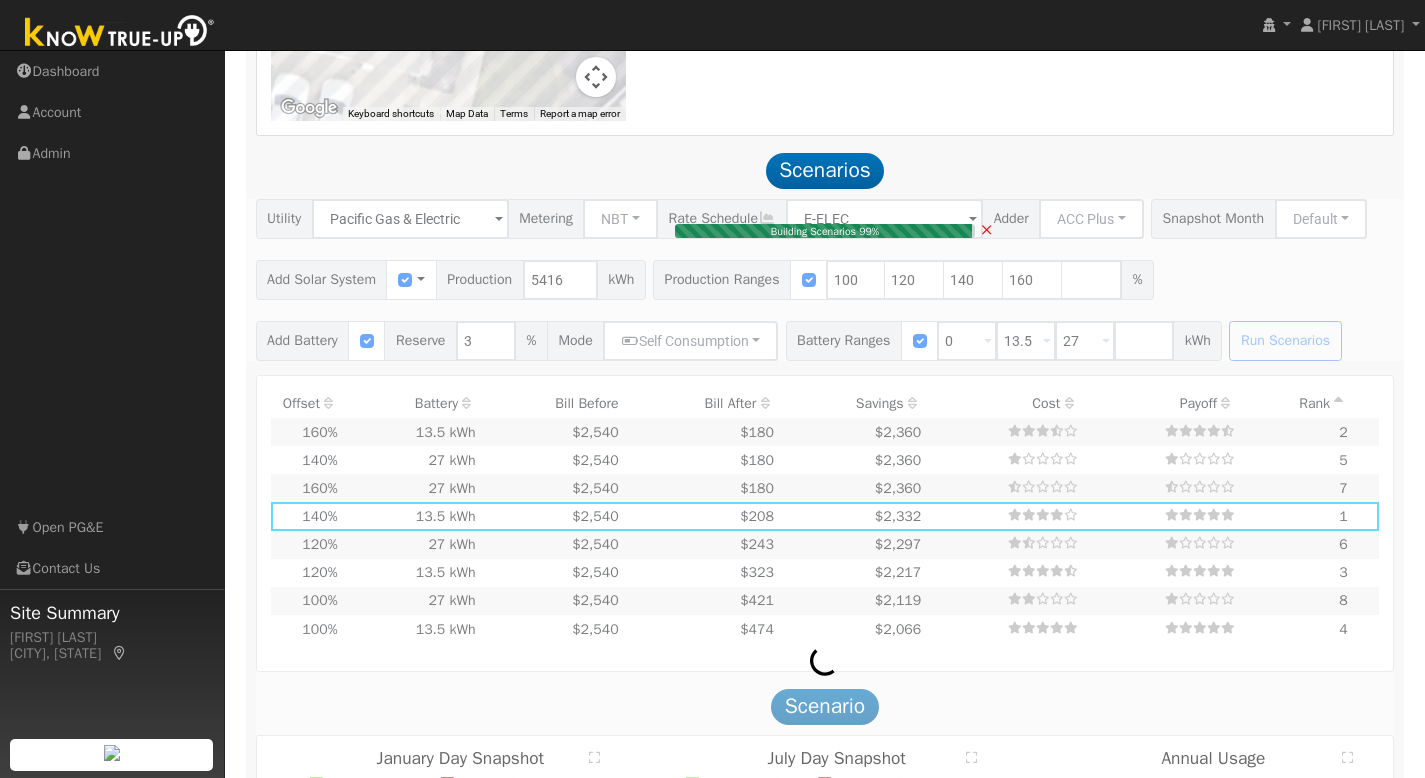 type on "$15,164" 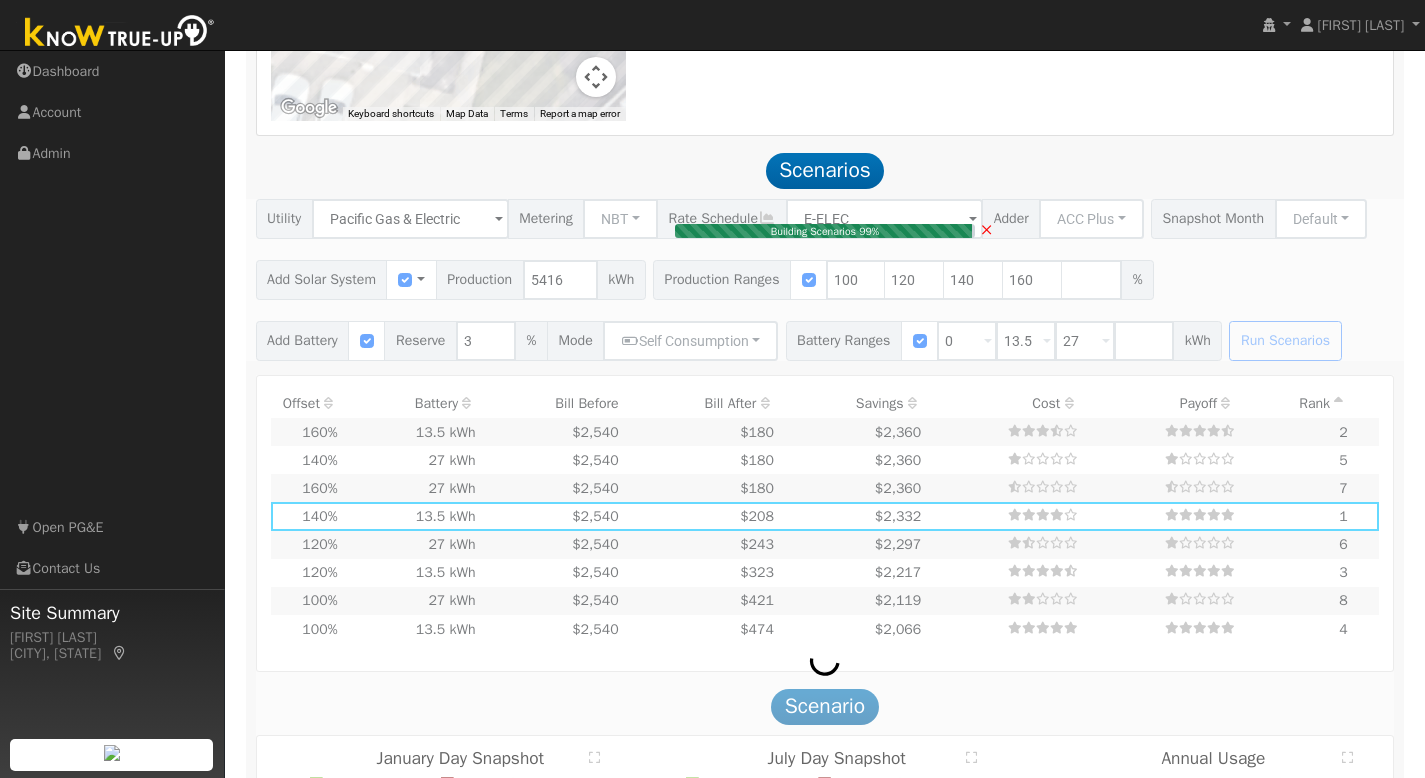 type on "$9,409" 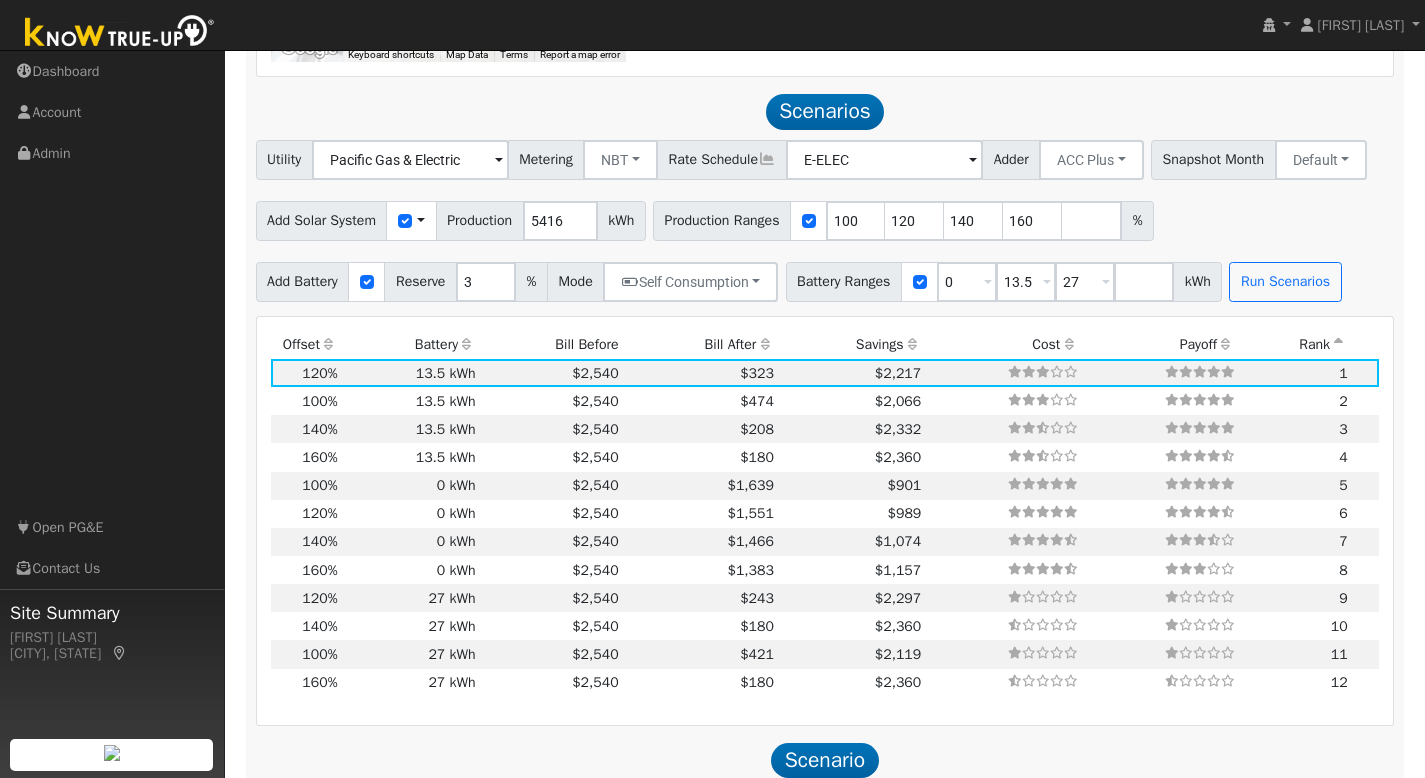 scroll, scrollTop: 1578, scrollLeft: 0, axis: vertical 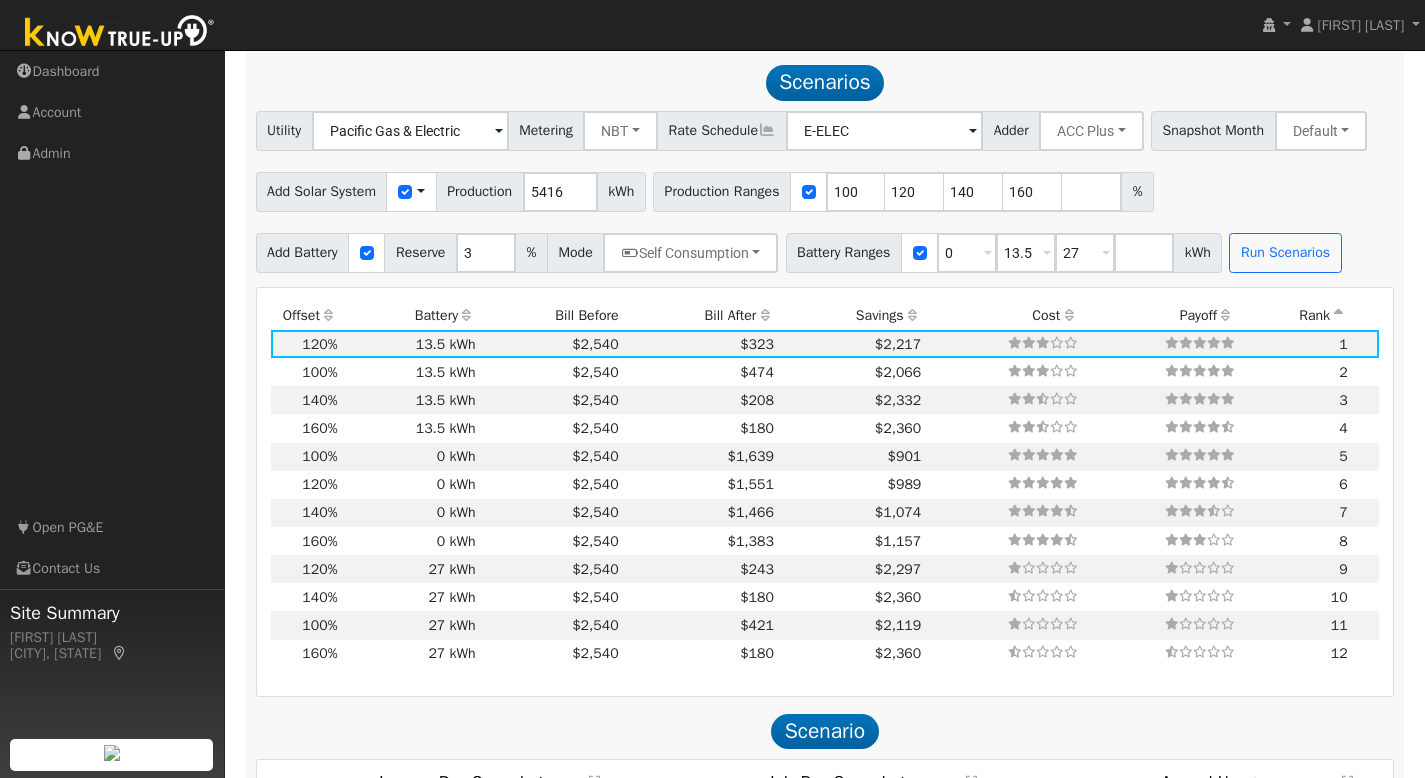 click on "Offset" at bounding box center [306, 316] 